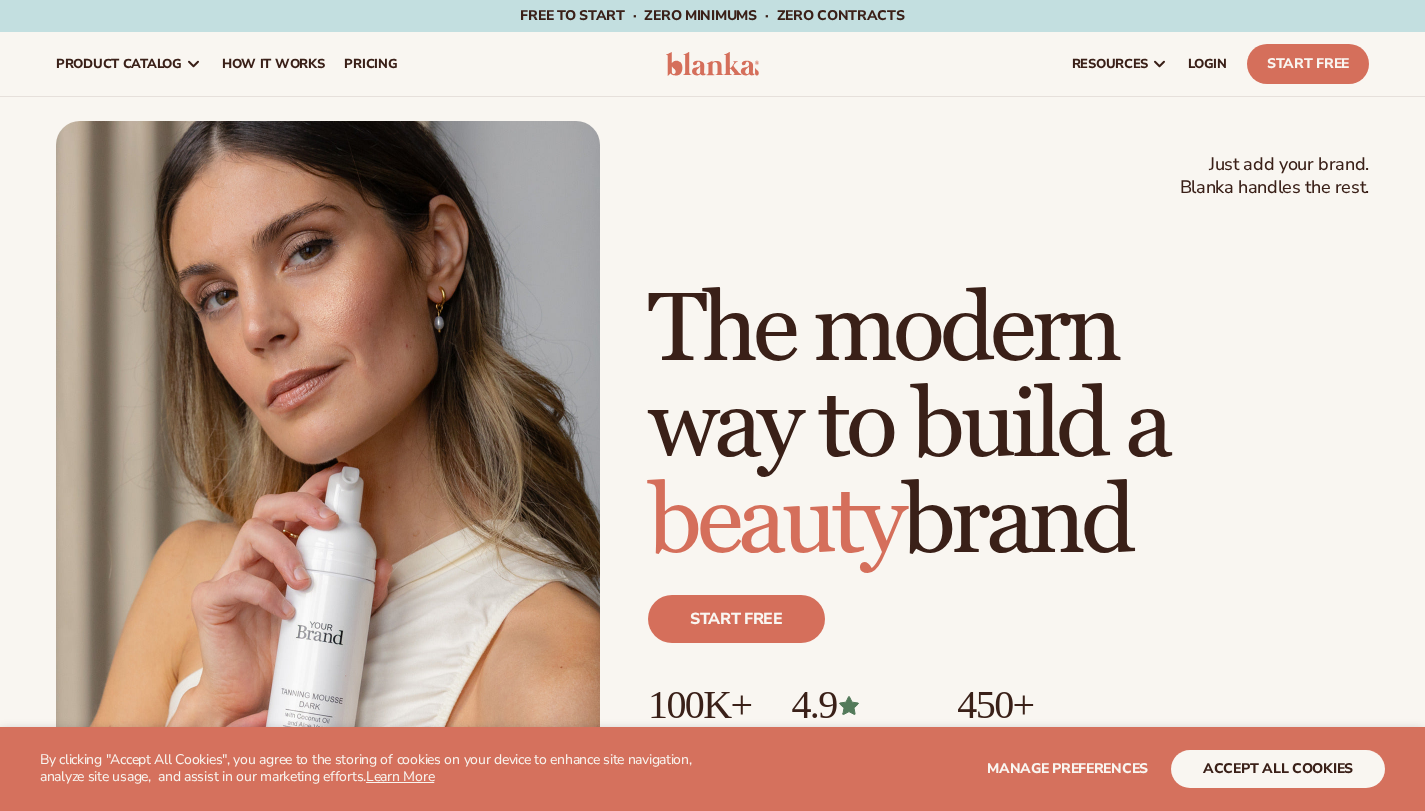 scroll, scrollTop: 0, scrollLeft: 0, axis: both 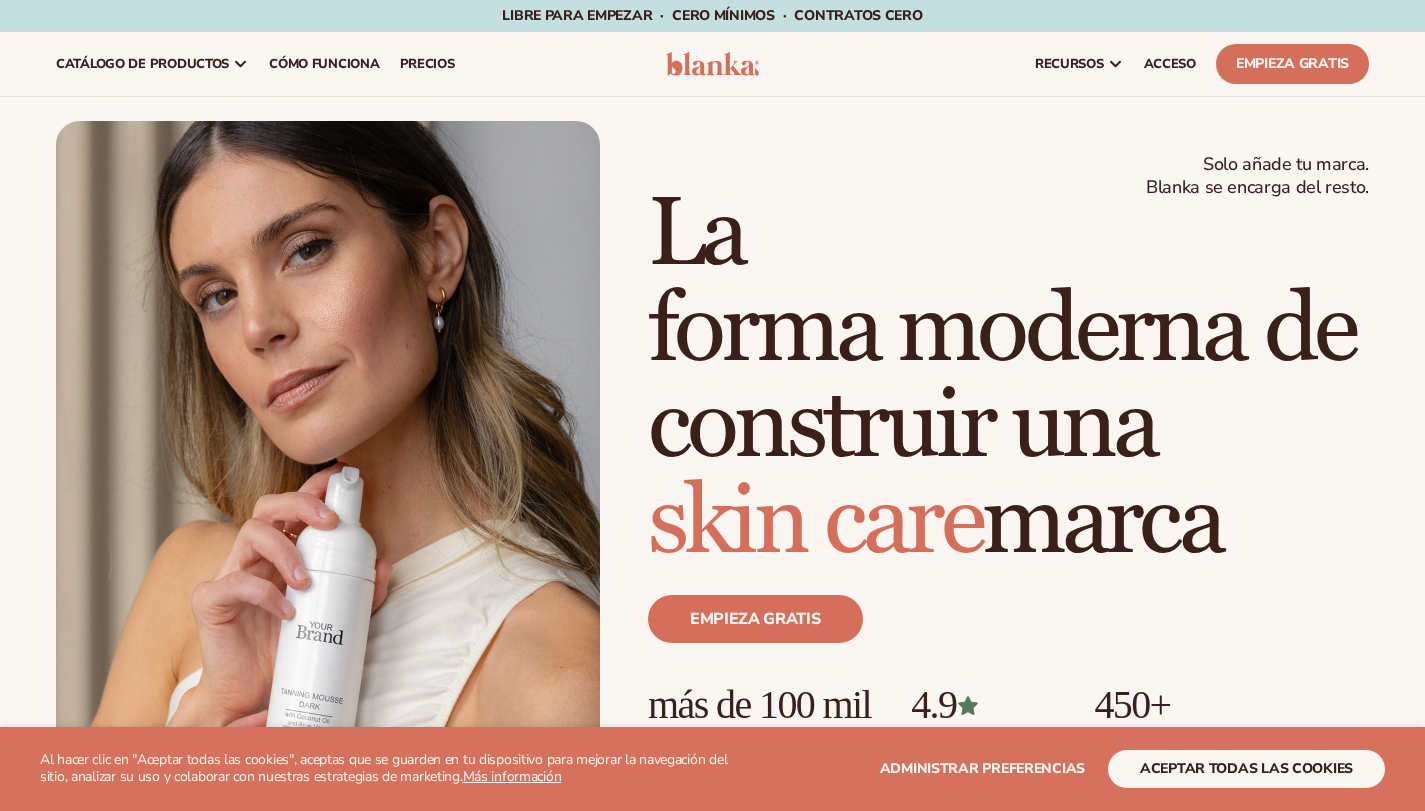 click on "Solo añade tu marca.  Blanka se encarga del resto.
beauty,skin care,wellness,makeup
La  forma moderna de construir una  skin care marca
Empieza gratis
más de 100 mil
Marcas  construidas
4.9
Más de 400 reseñas
450+
Productos de alta calidad" at bounding box center (712, 464) 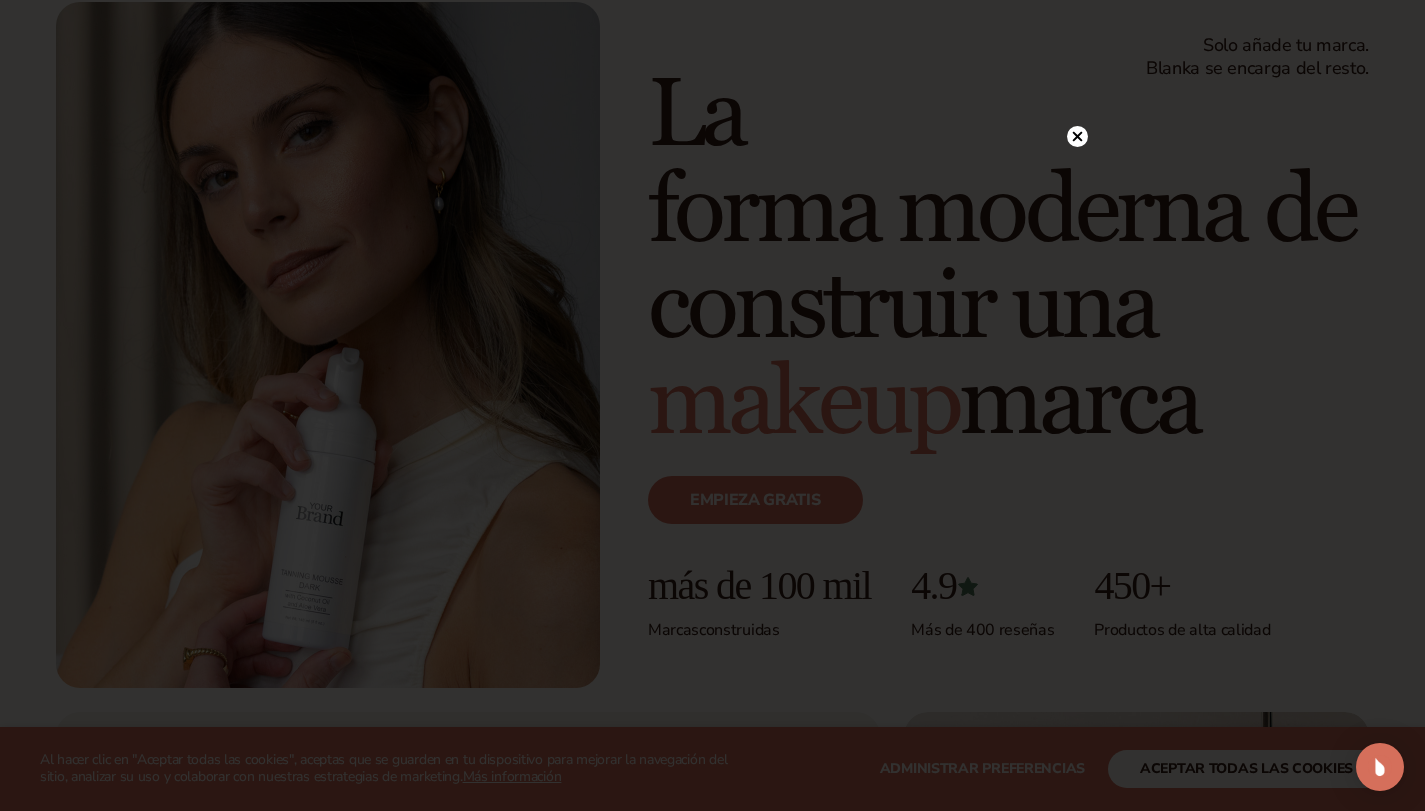 scroll, scrollTop: 131, scrollLeft: 0, axis: vertical 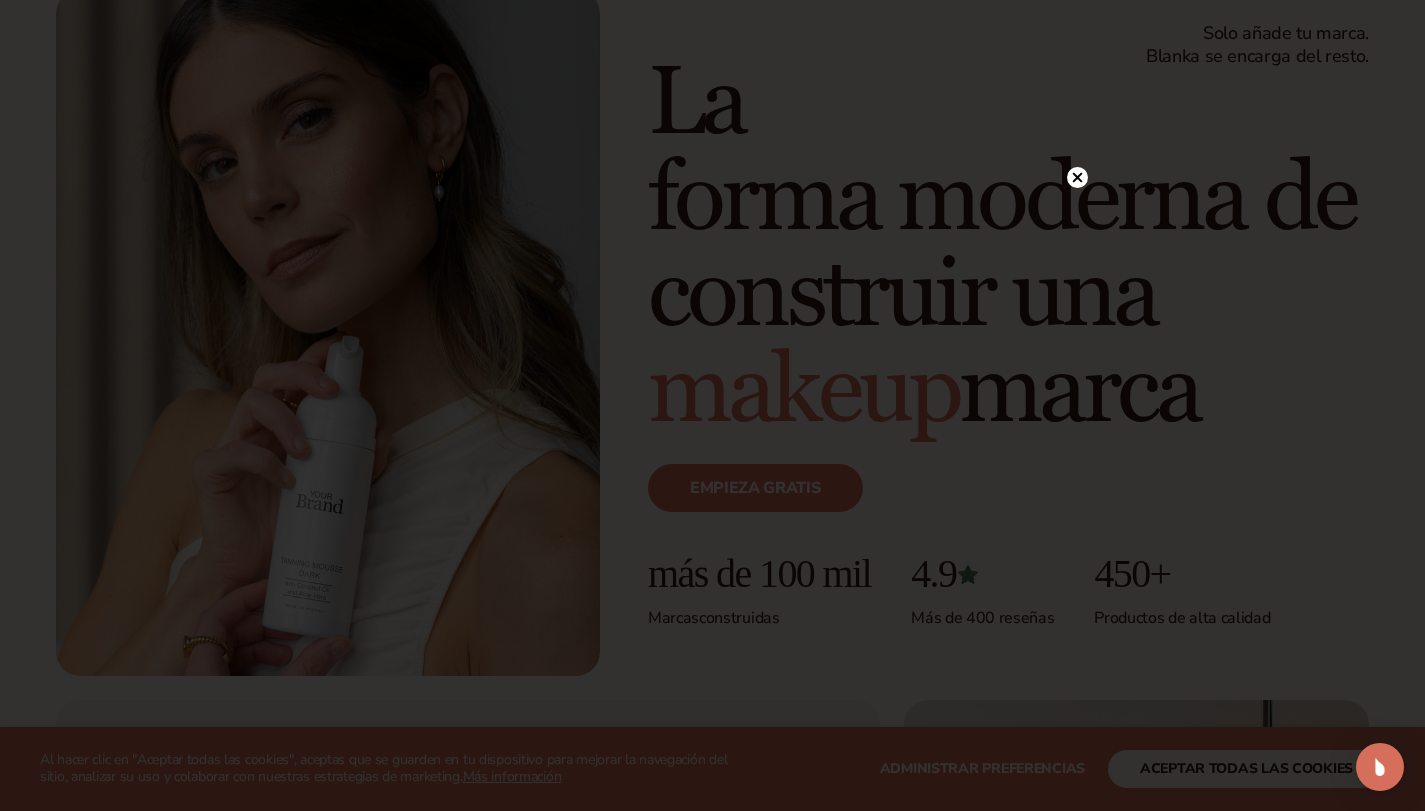 click 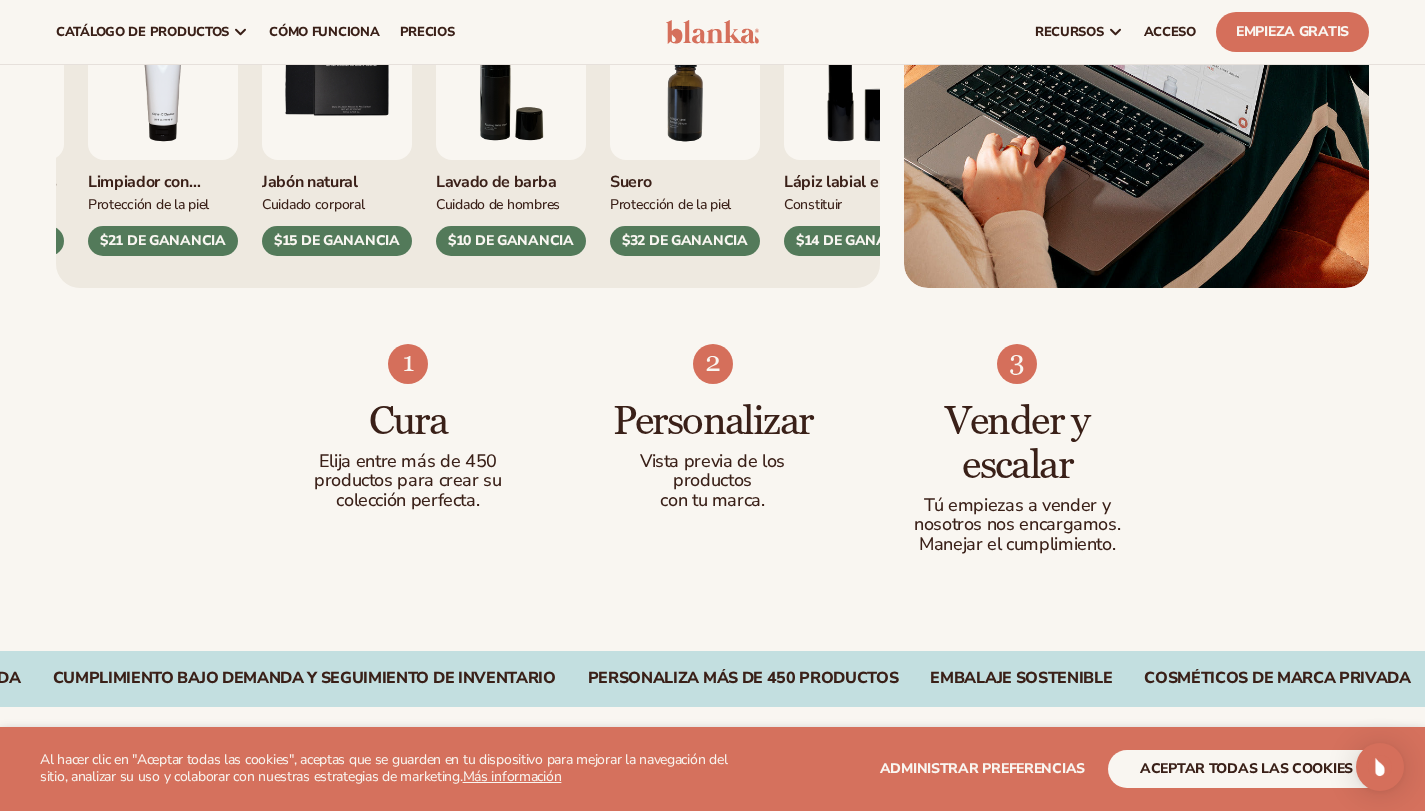 scroll, scrollTop: 642, scrollLeft: 0, axis: vertical 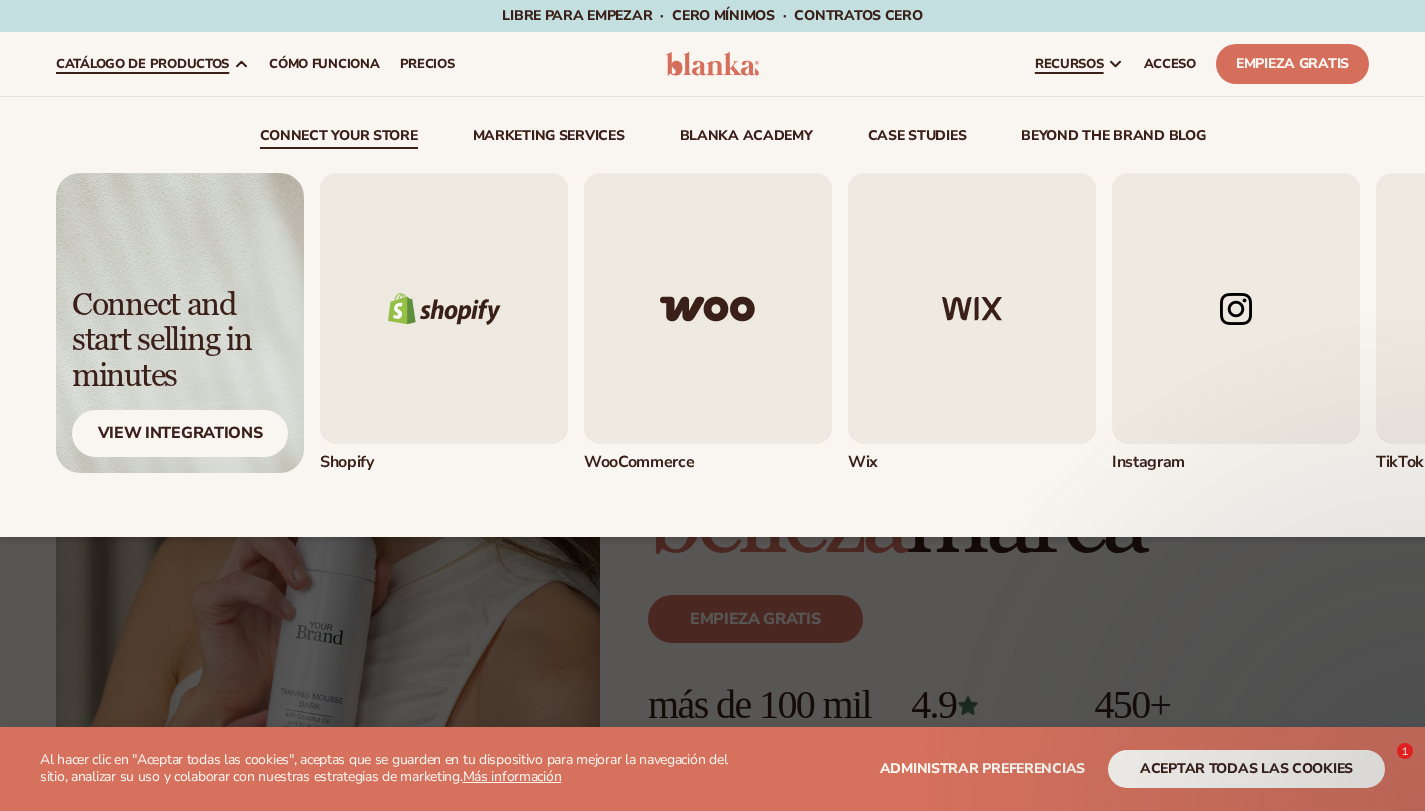 click 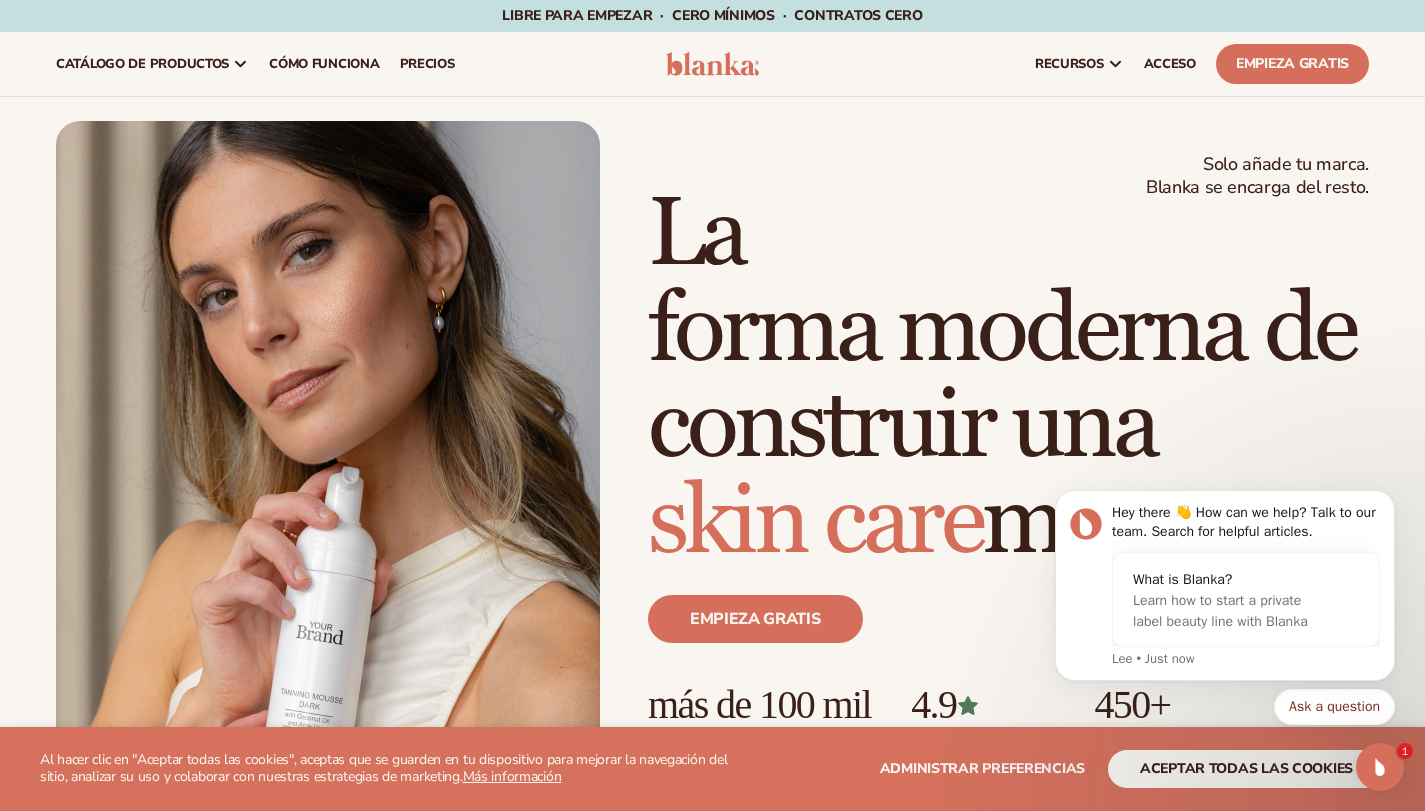 scroll, scrollTop: 0, scrollLeft: 0, axis: both 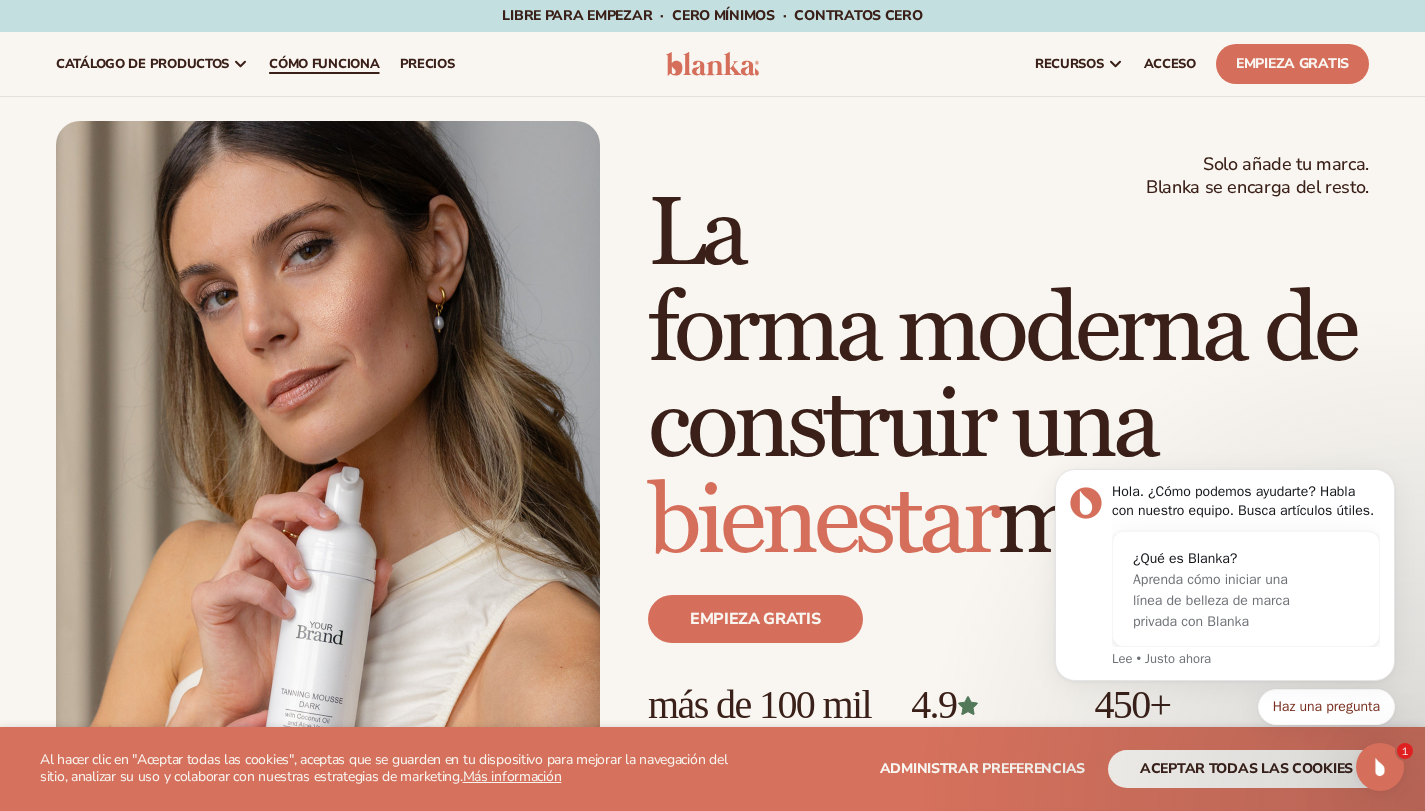click on "Cómo funciona" at bounding box center [324, 64] 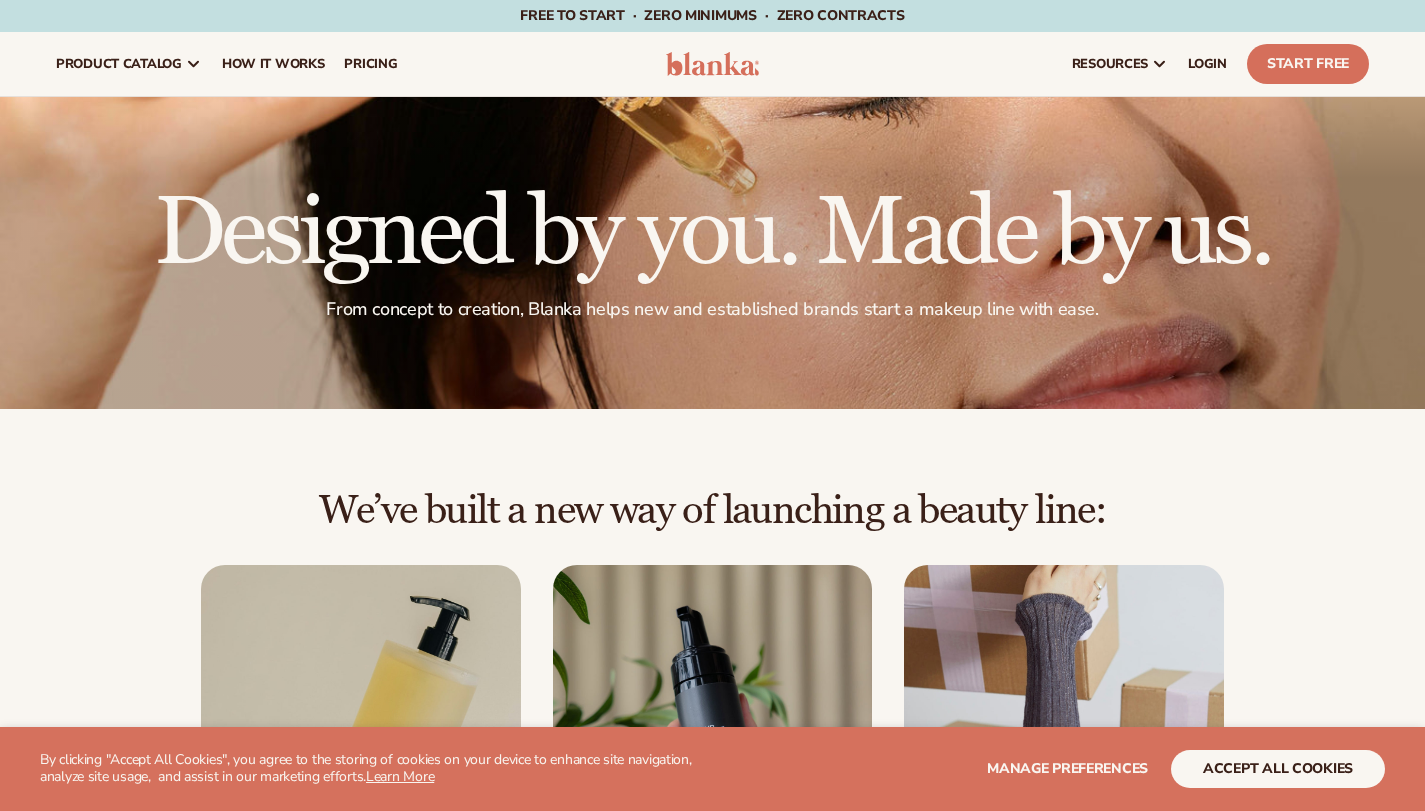 scroll, scrollTop: 0, scrollLeft: 0, axis: both 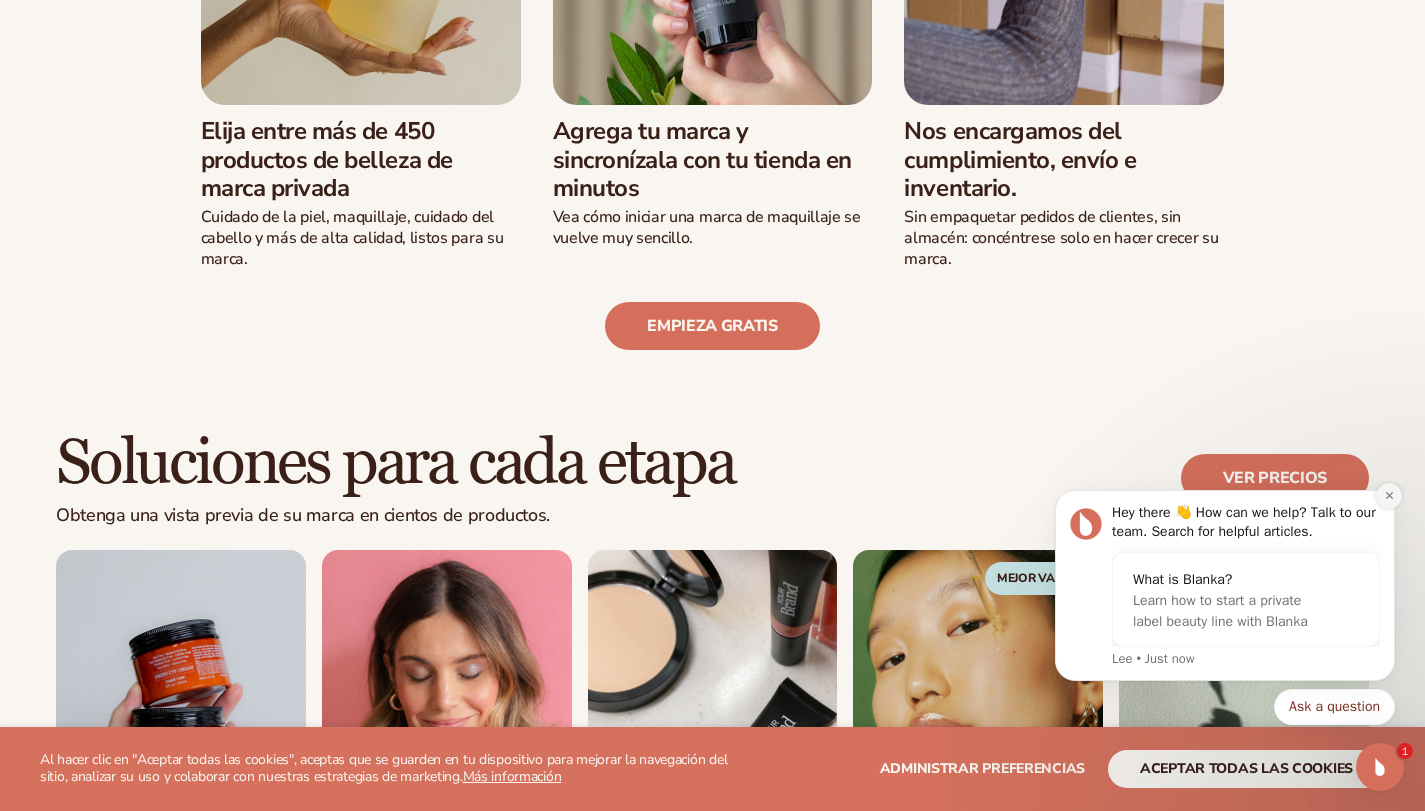 click 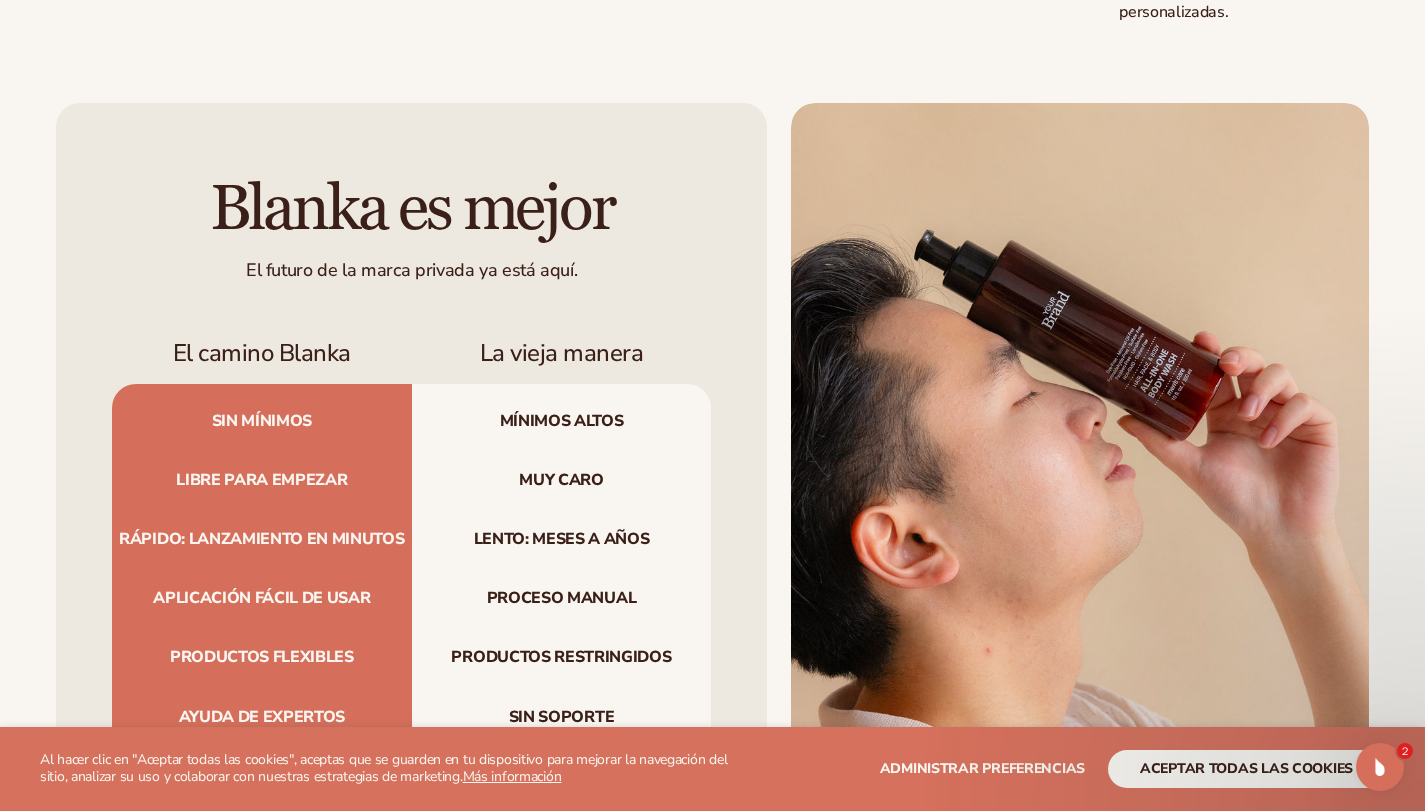 scroll, scrollTop: 1930, scrollLeft: 0, axis: vertical 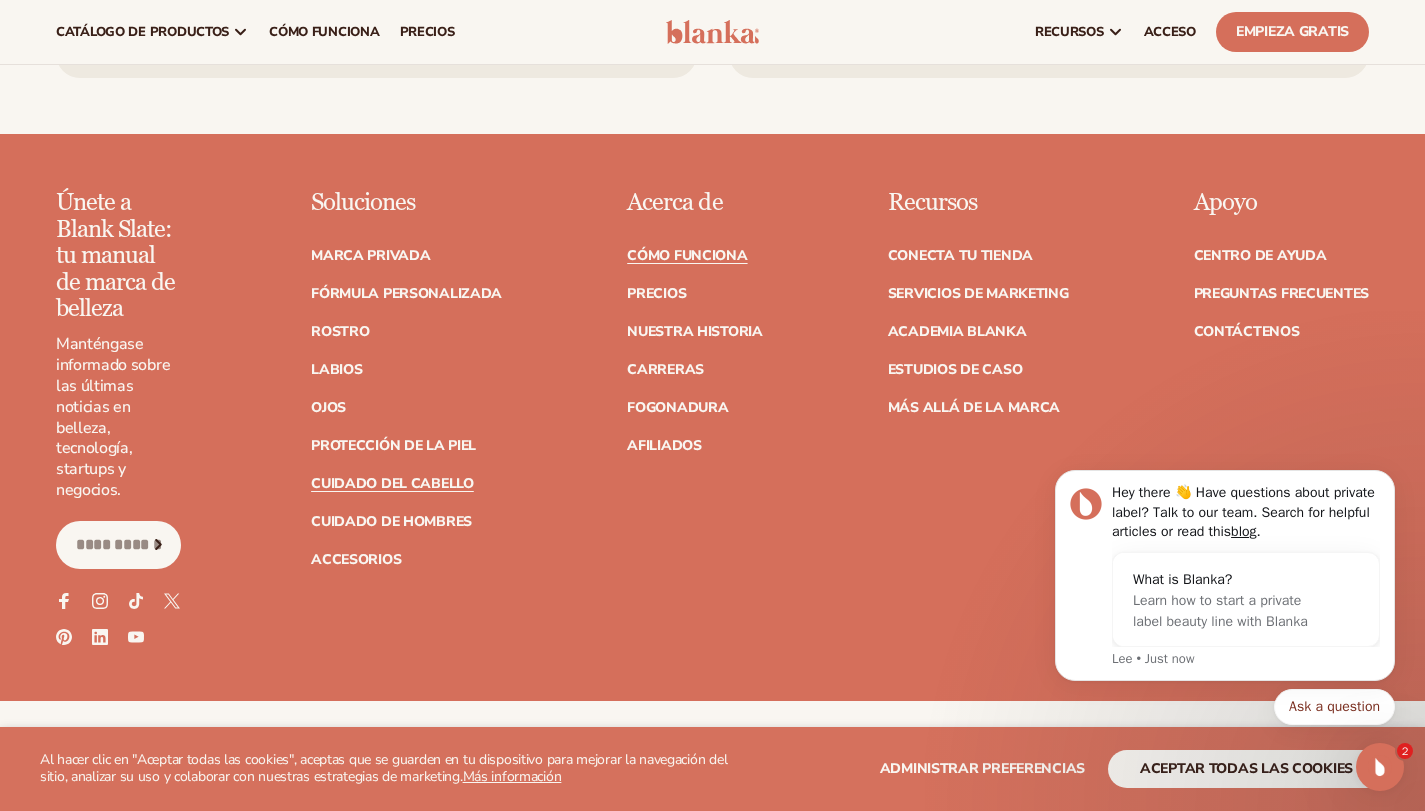 click on "Cuidado del cabello" at bounding box center (392, 483) 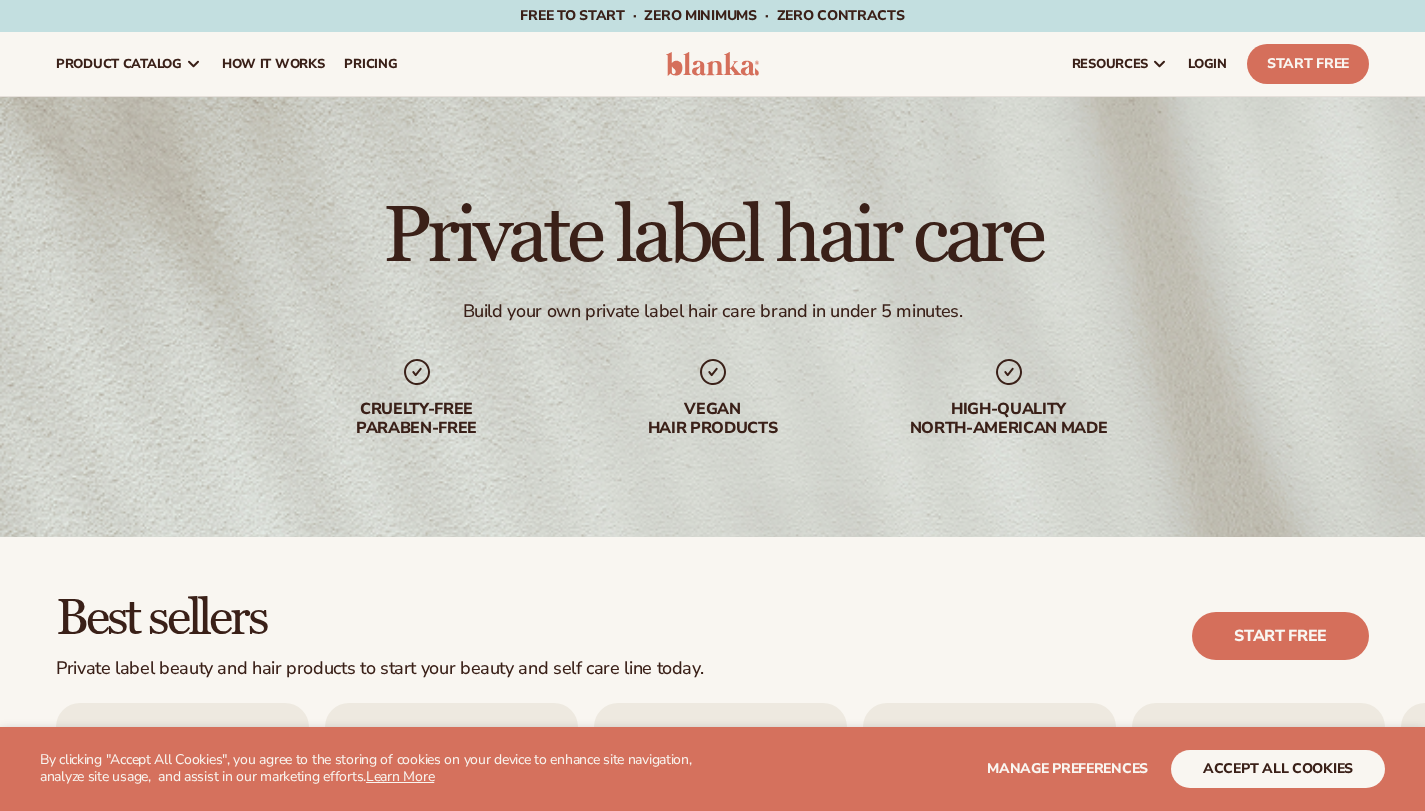scroll, scrollTop: 0, scrollLeft: 0, axis: both 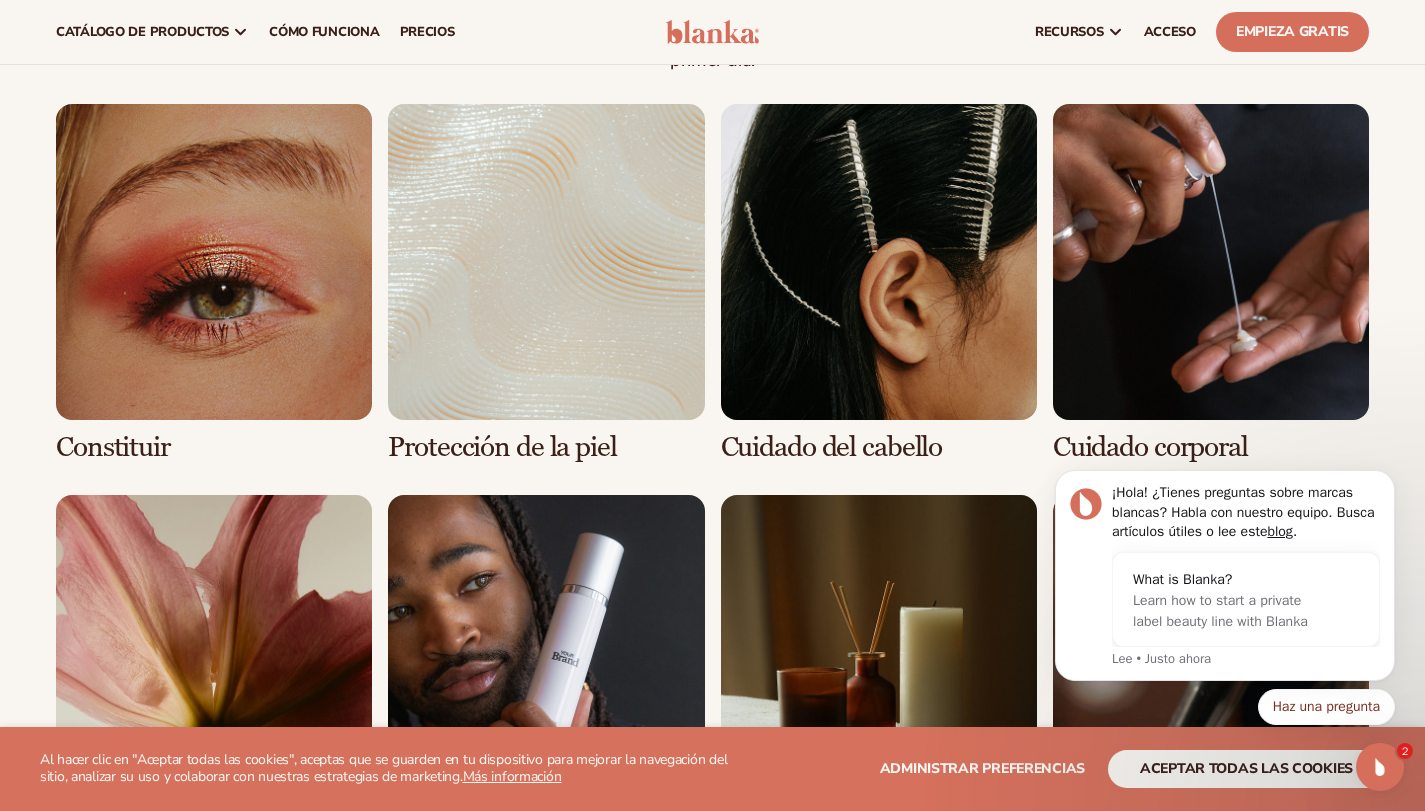 click at bounding box center (879, 283) 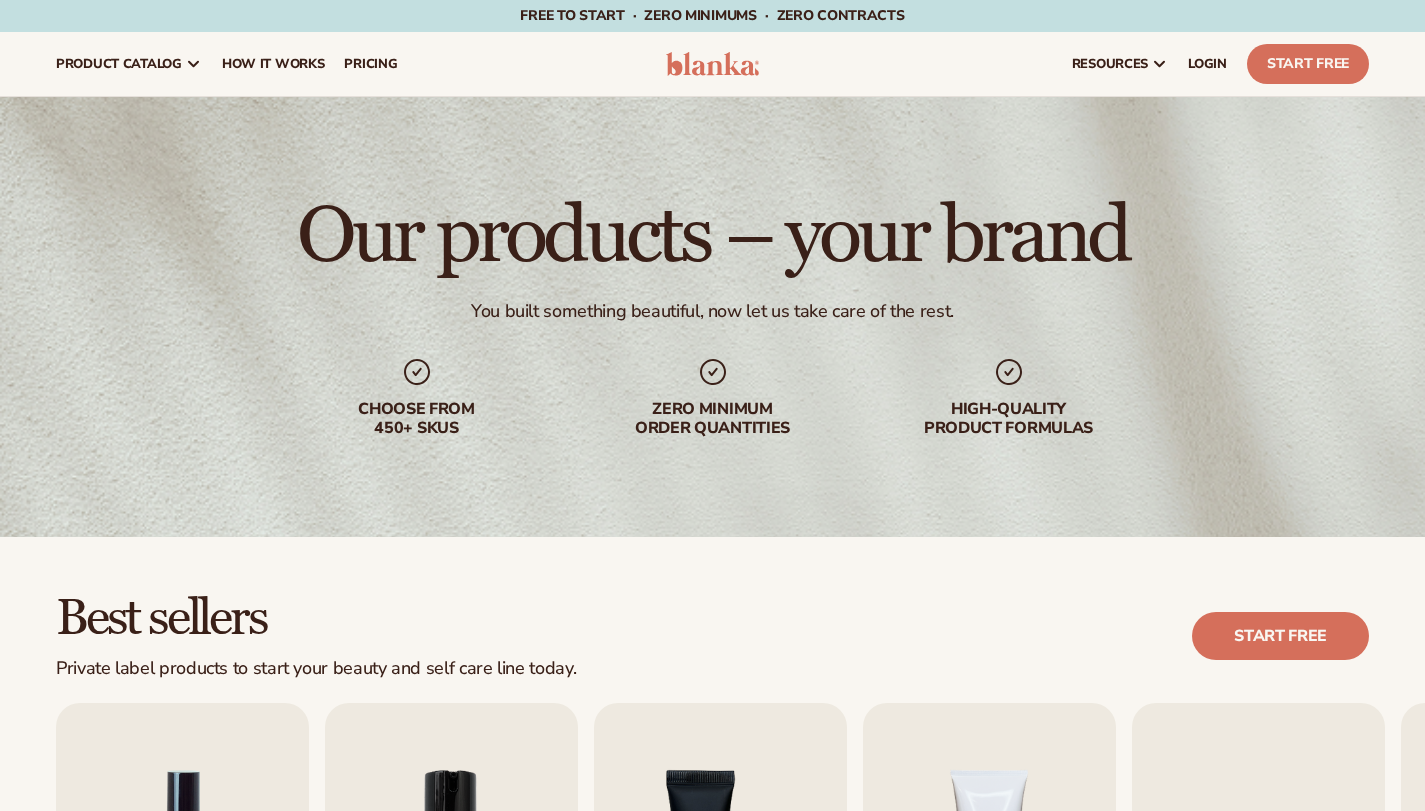 scroll, scrollTop: 0, scrollLeft: 0, axis: both 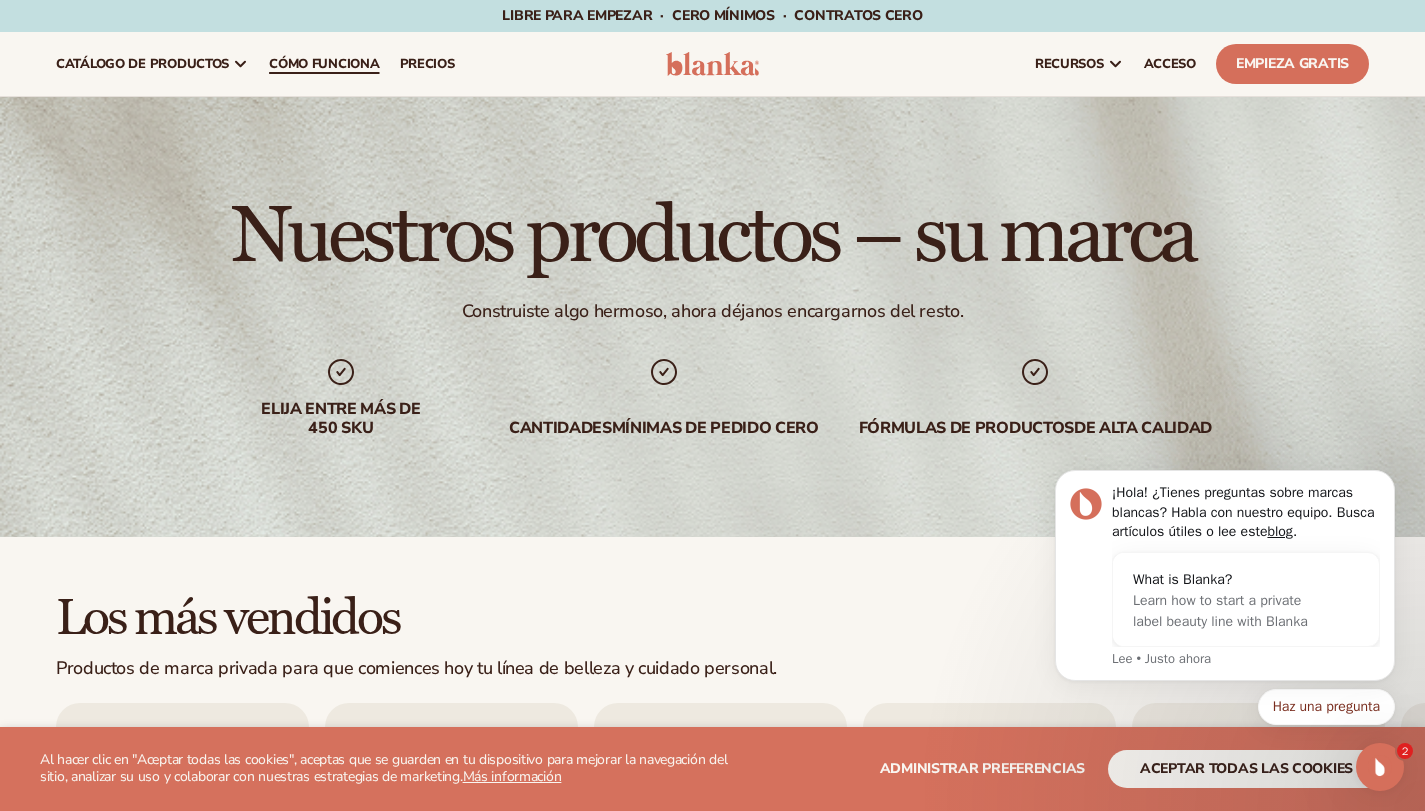click on "Cómo funciona" at bounding box center [324, 64] 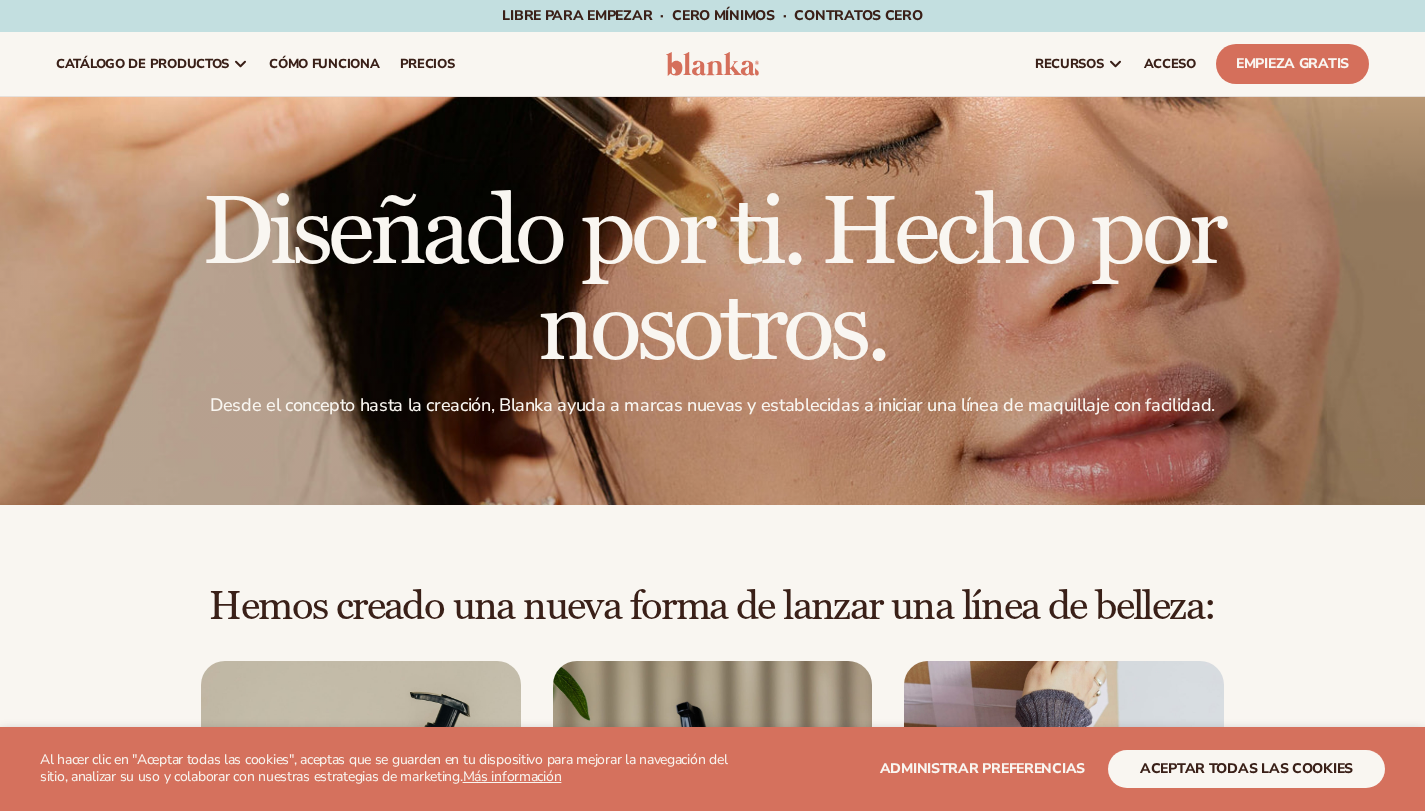scroll, scrollTop: 0, scrollLeft: 0, axis: both 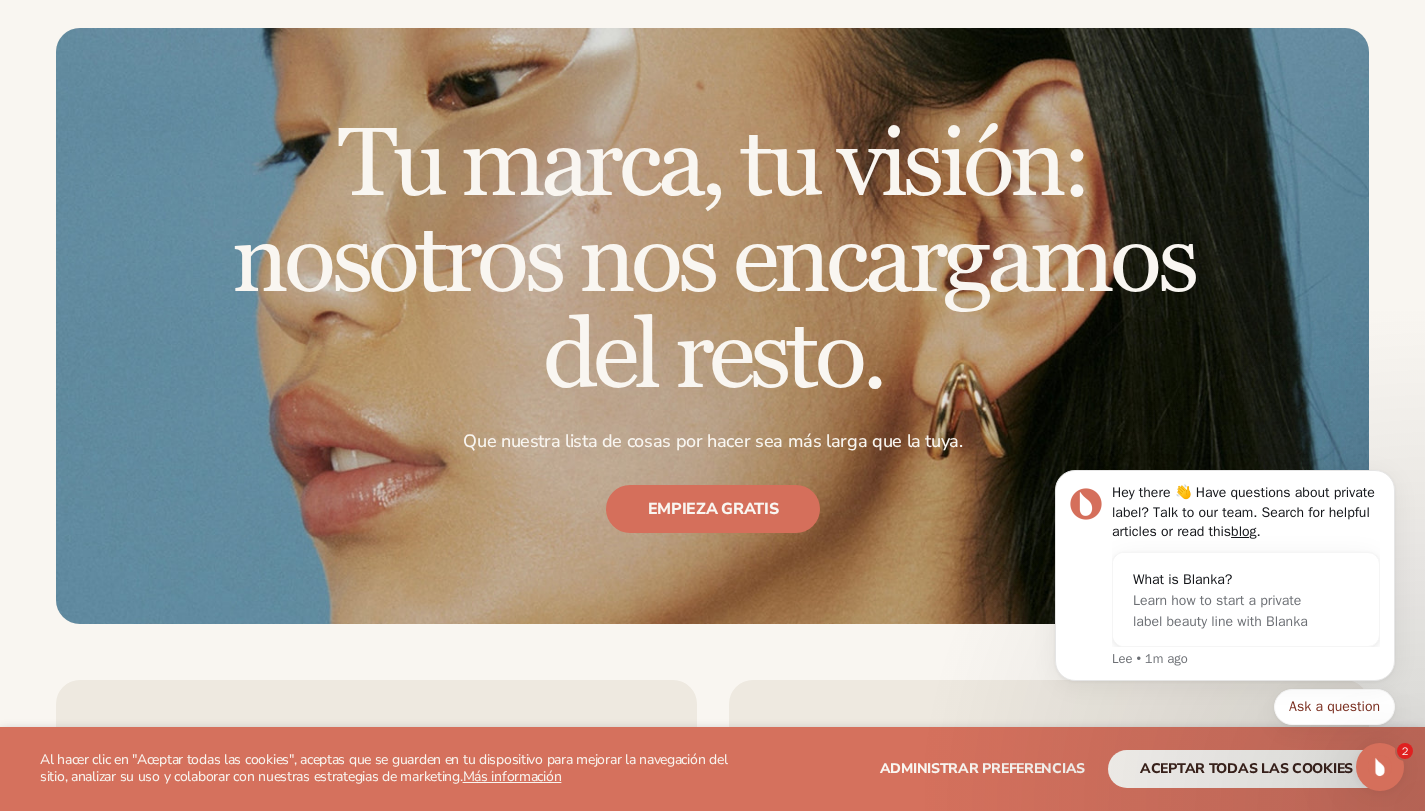 drag, startPoint x: 1431, startPoint y: 77, endPoint x: 386, endPoint y: 193, distance: 1051.4186 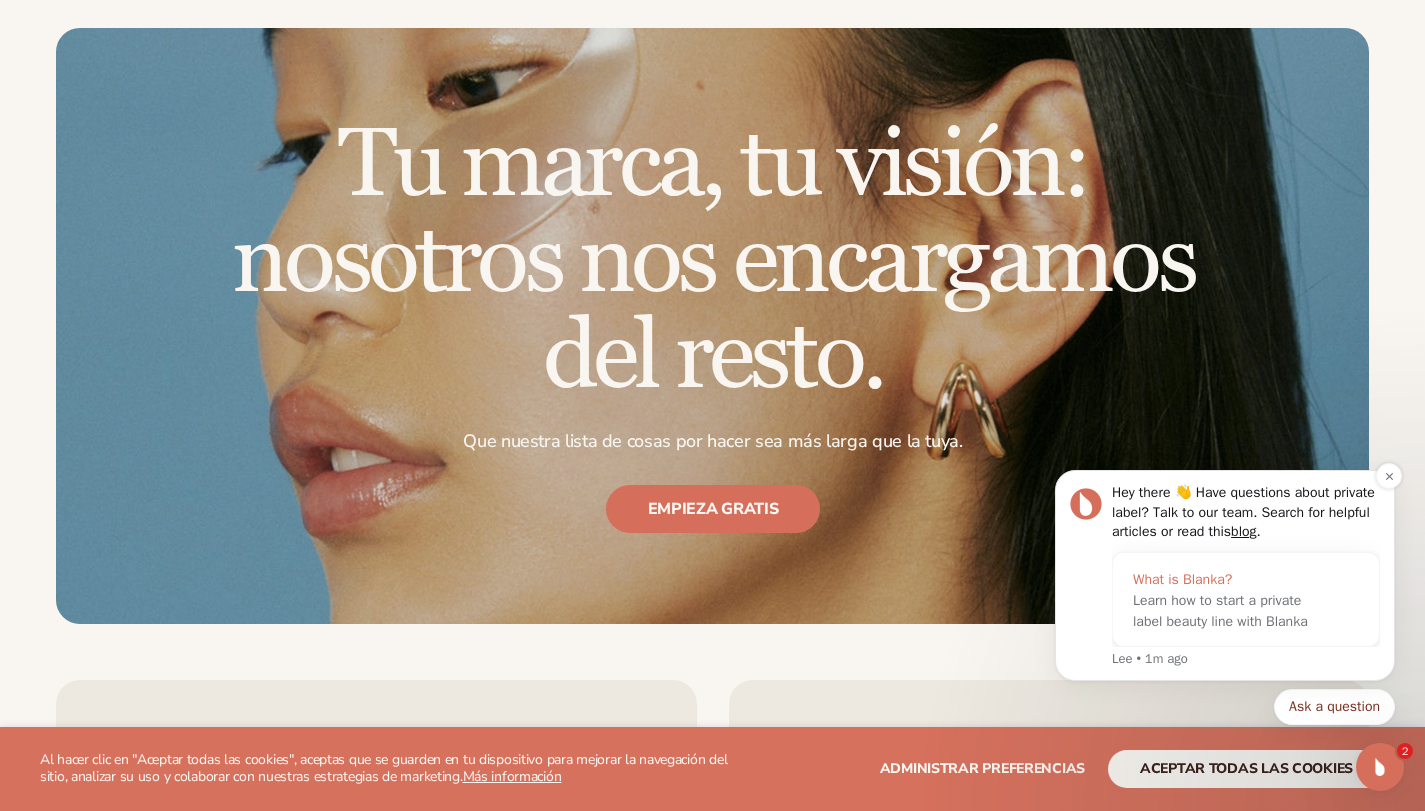 scroll, scrollTop: 4077, scrollLeft: 0, axis: vertical 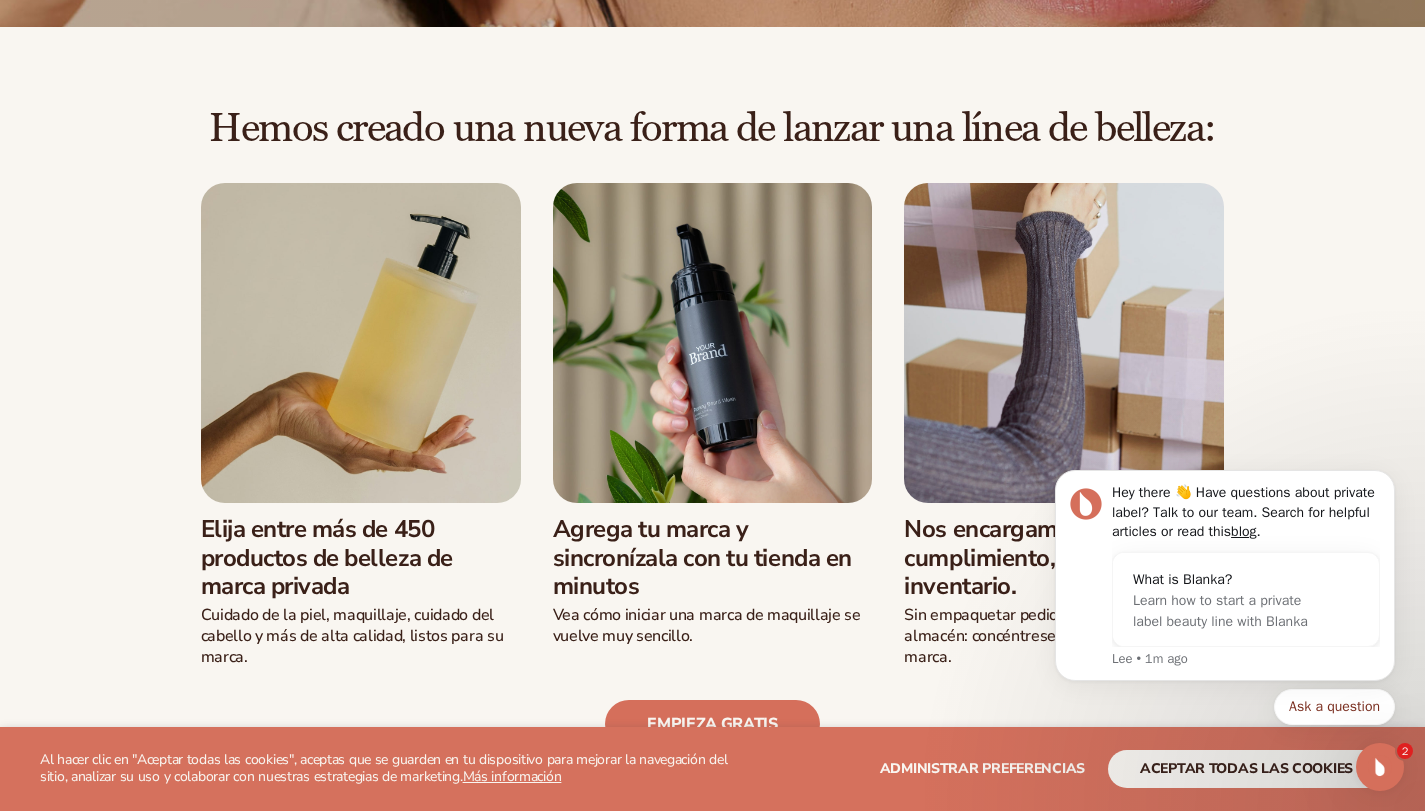 click on "Hey there 👋 Have questions about private label? Talk to our team. Search for helpful articles or read this  blog .   What is Blanka? Learn how to start a private label beauty line with Blanka Lee • 1m ago Ask a question" at bounding box center (1225, 600) 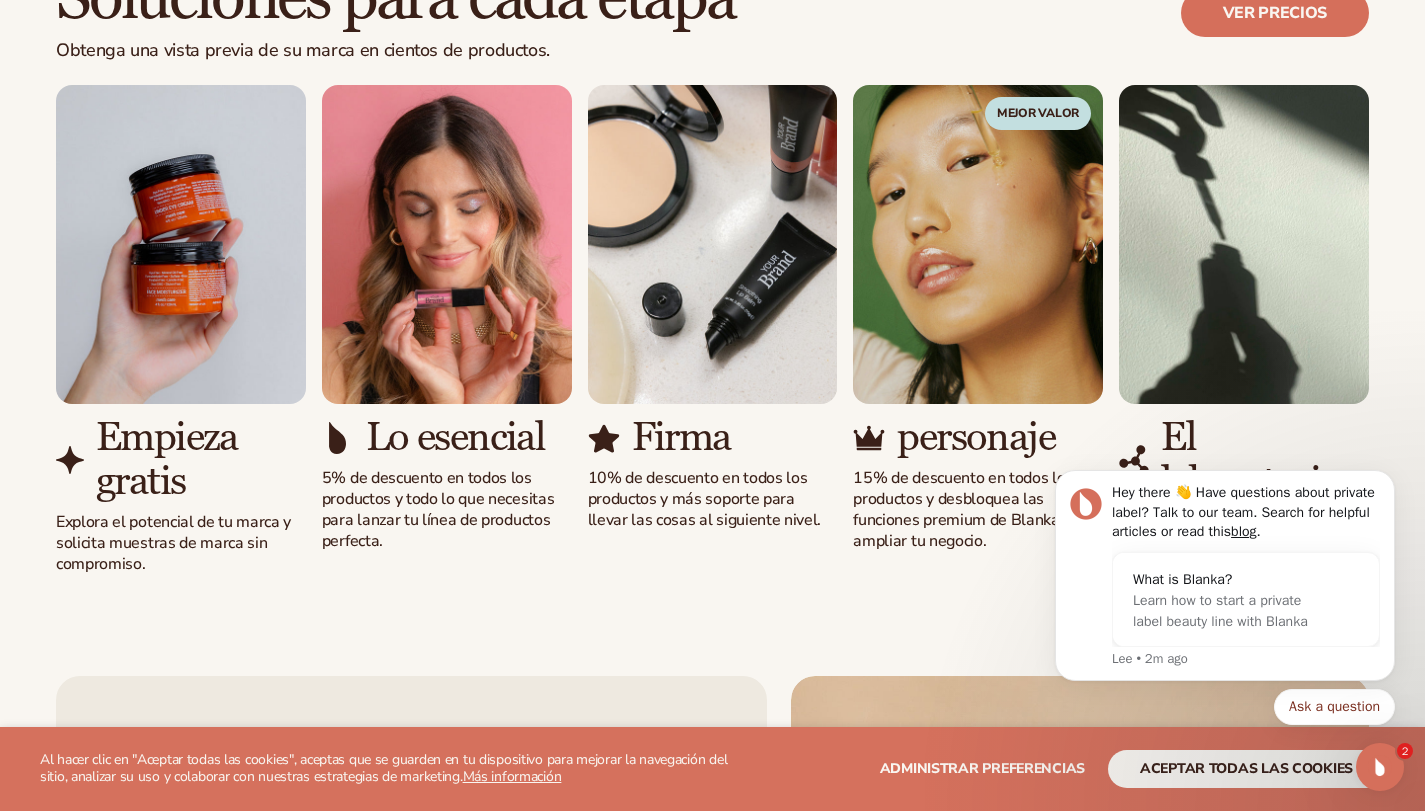 scroll, scrollTop: 1364, scrollLeft: 0, axis: vertical 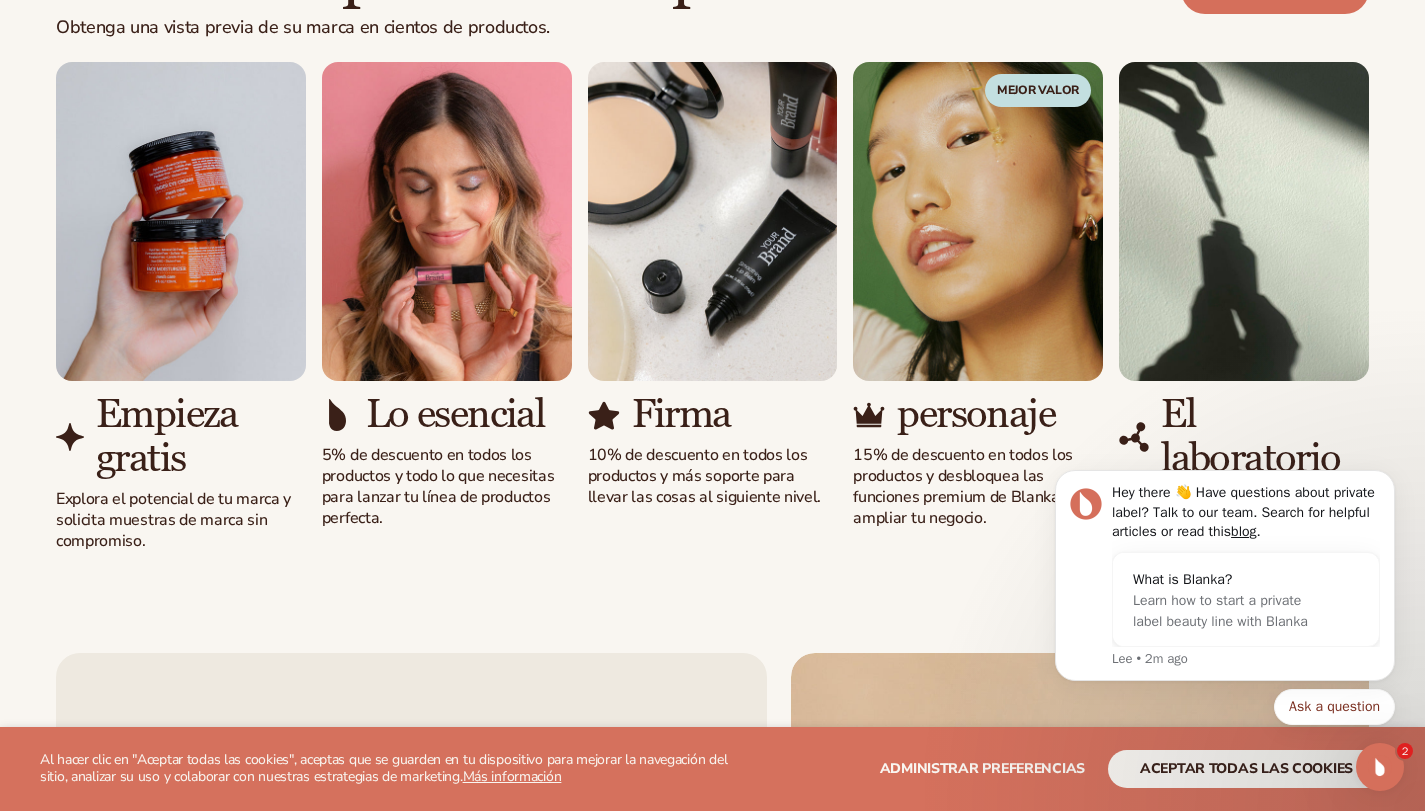 click at bounding box center [447, 221] 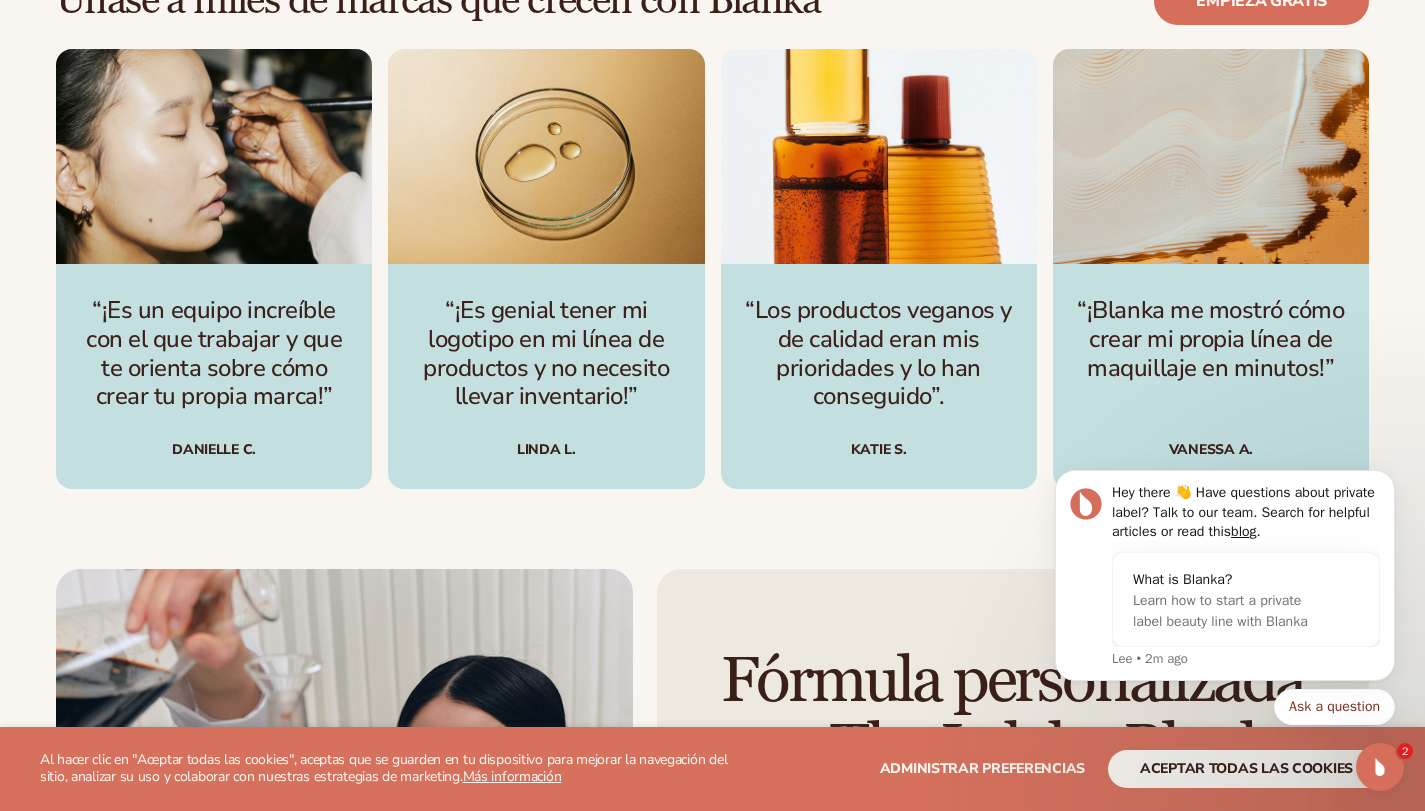 scroll, scrollTop: 2870, scrollLeft: 0, axis: vertical 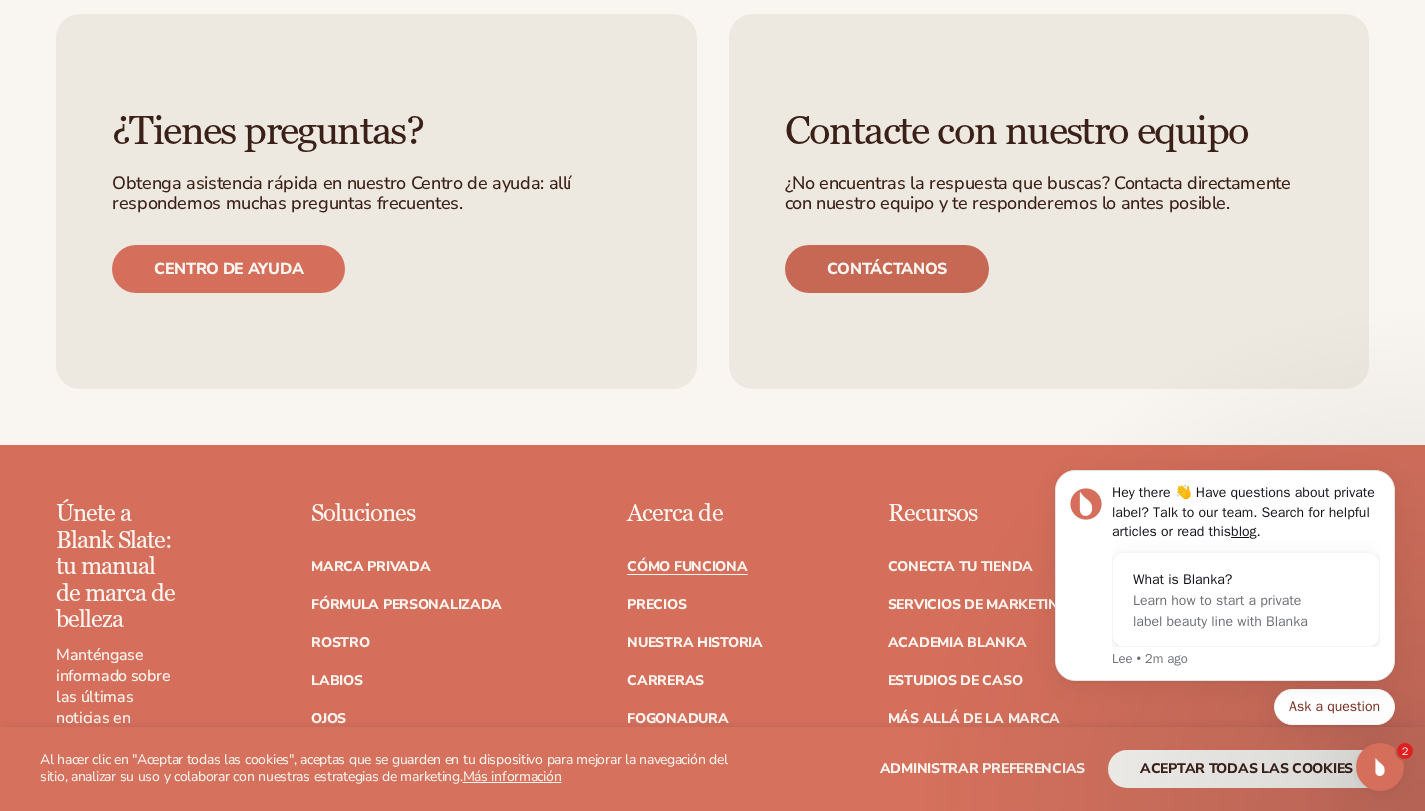 click on "Contáctanos" at bounding box center [887, 269] 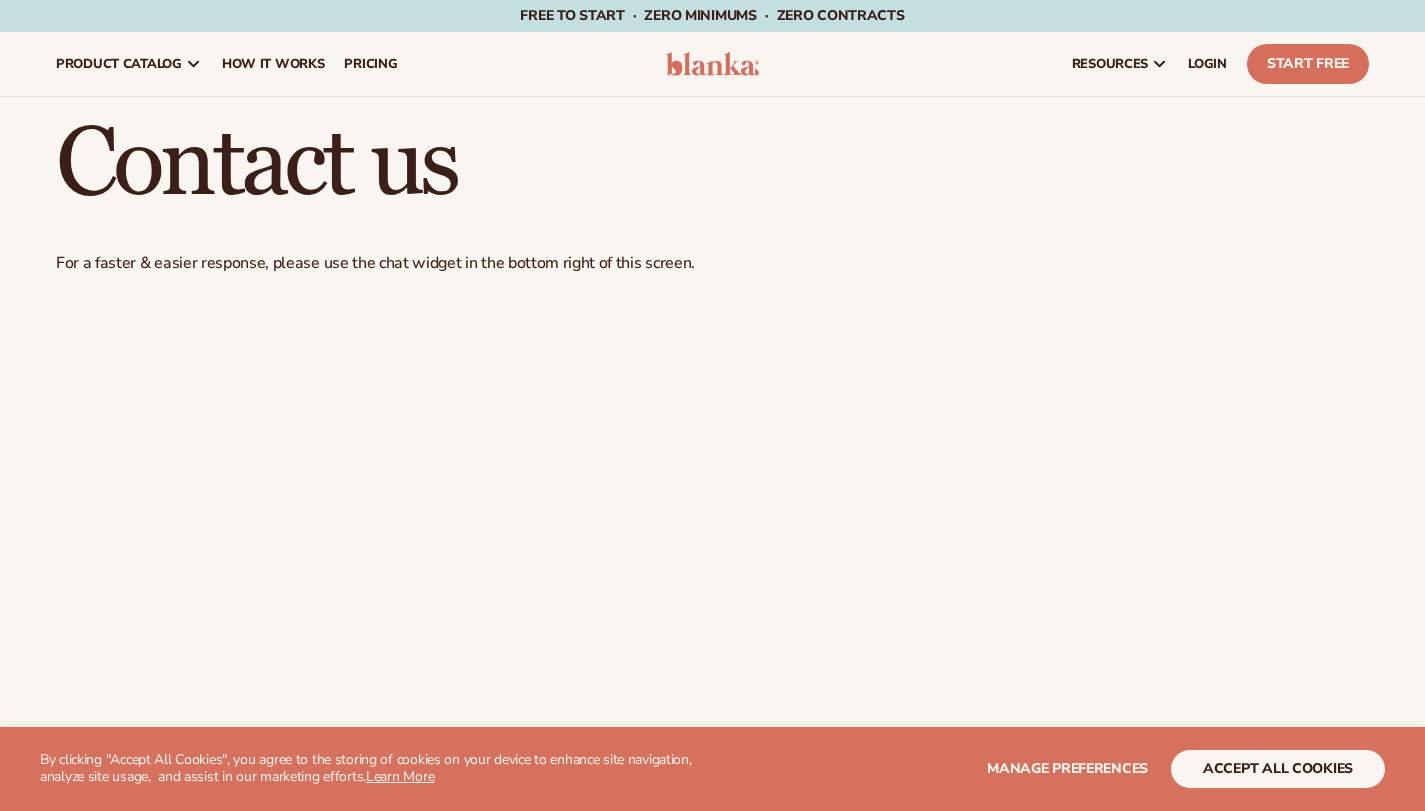 scroll, scrollTop: 0, scrollLeft: 0, axis: both 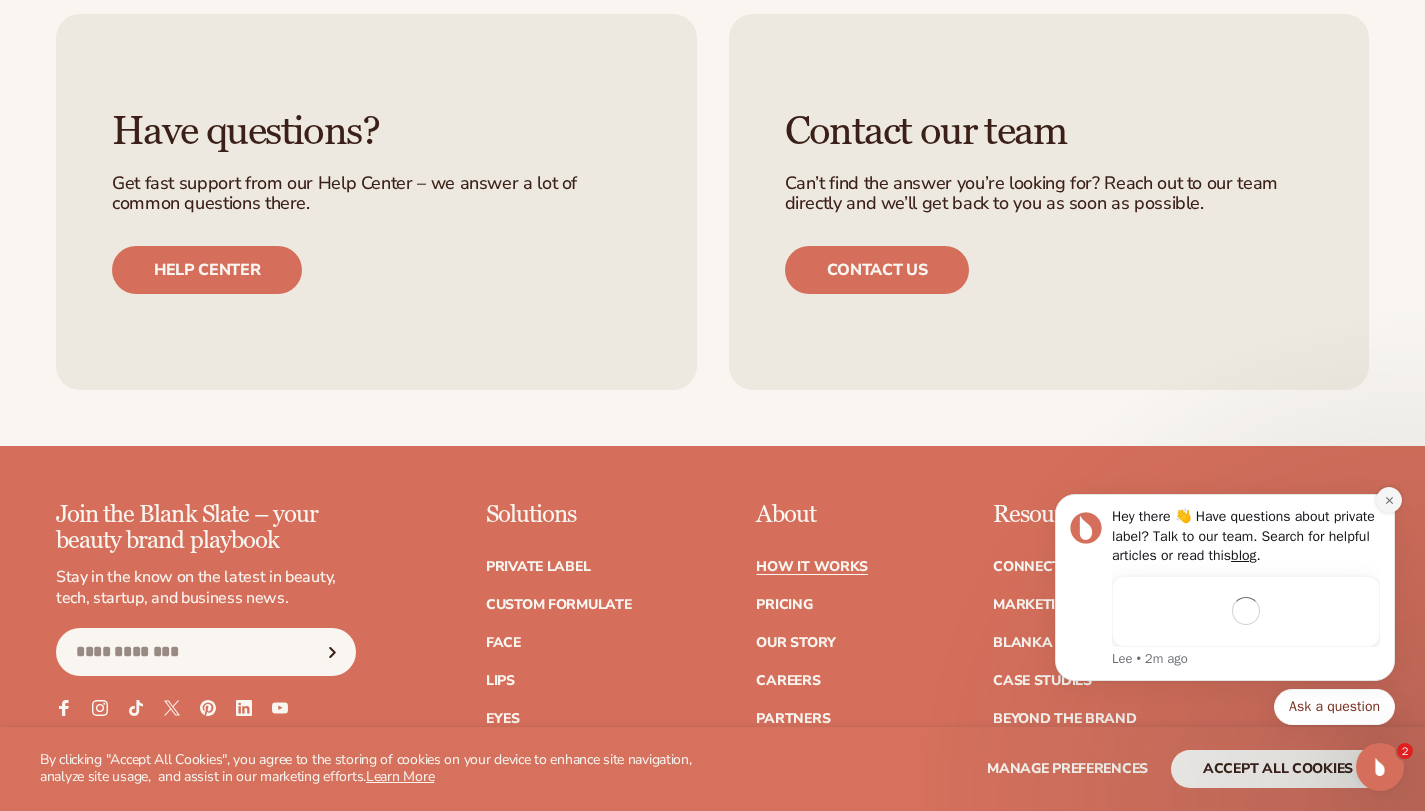 click at bounding box center [1389, 500] 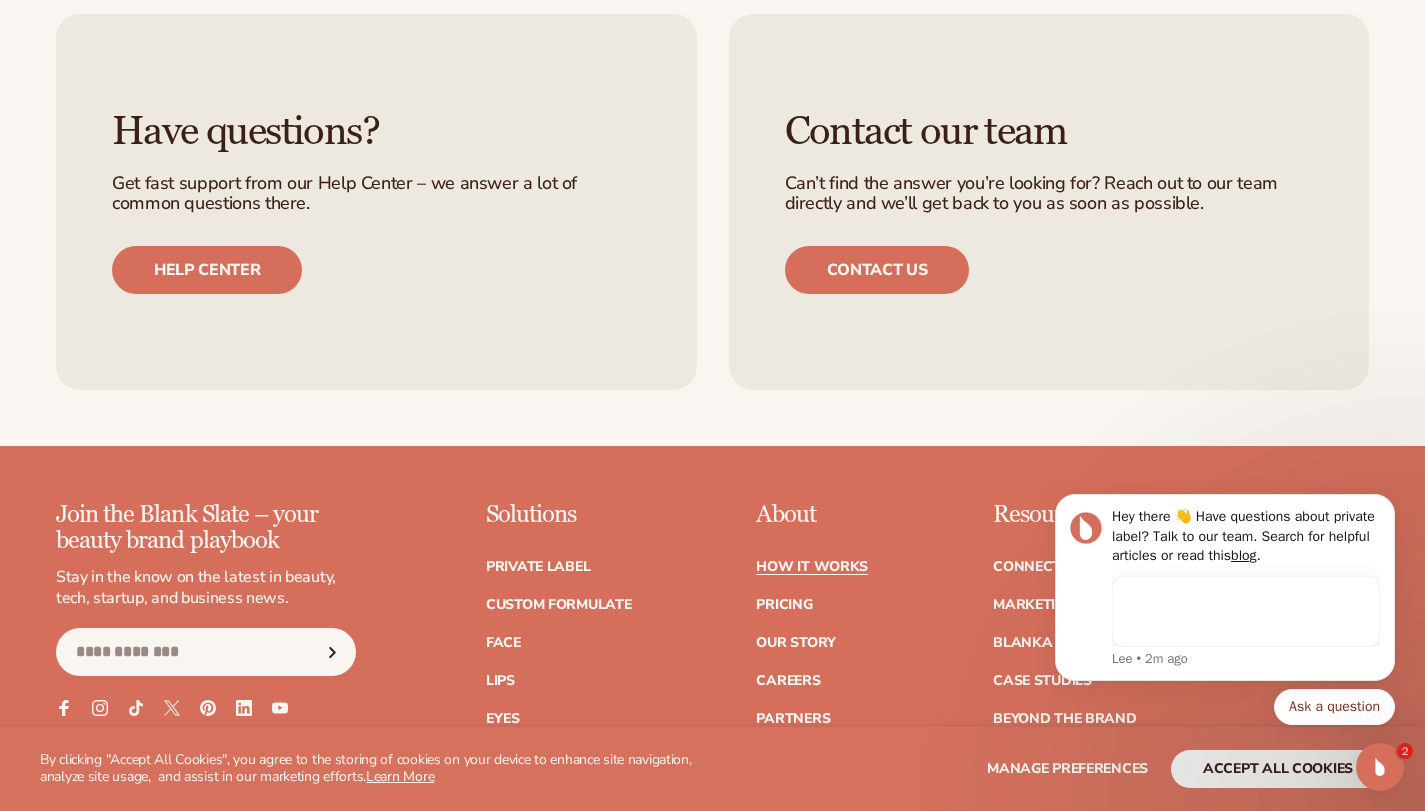 click on "Join the Blank Slate – your beauty brand playbook
Stay in the know on the latest in beauty, tech, startup, and business news.
Email
Facebook
Instagram
TikTok
X (Twitter)
Pinterest" at bounding box center (712, 718) 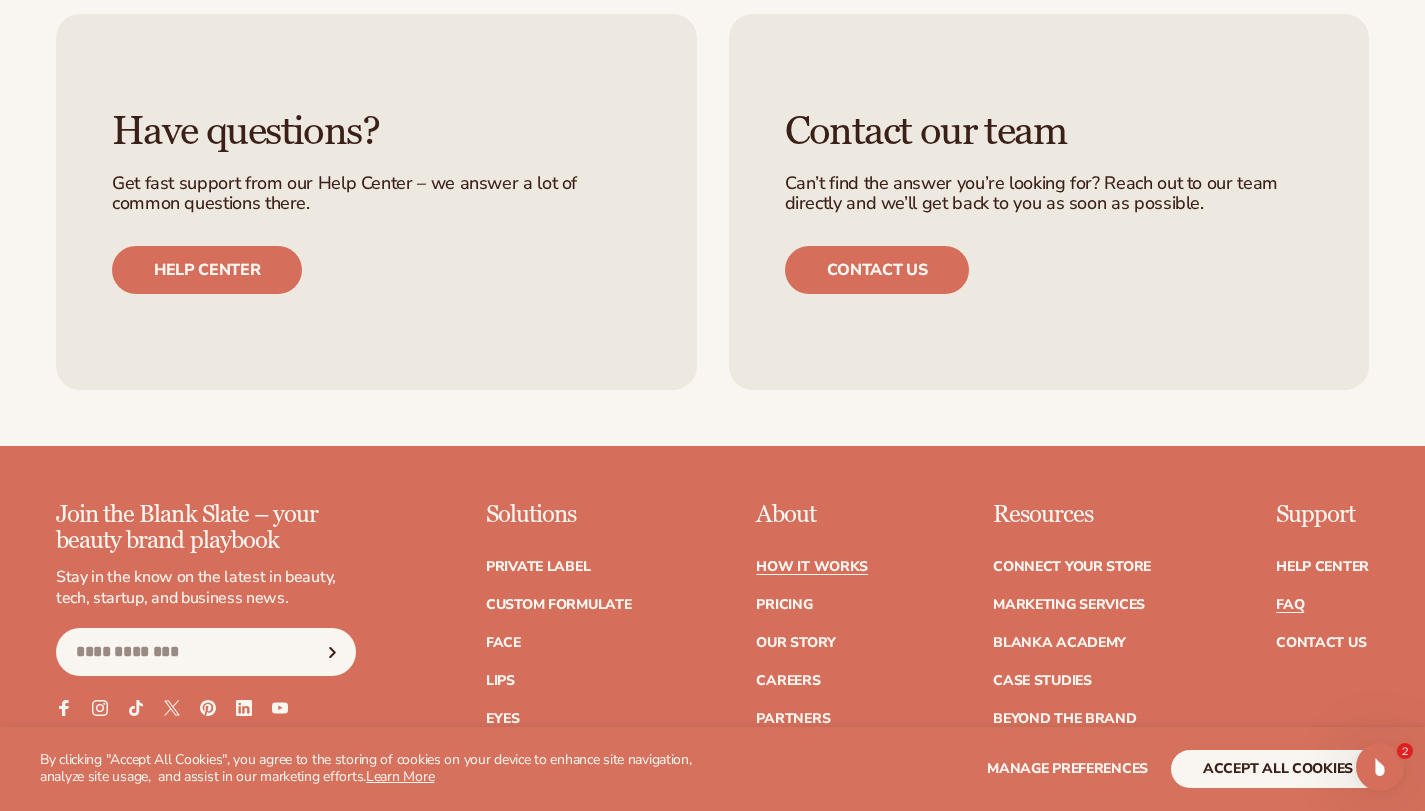 click on "FAQ" at bounding box center (1290, 605) 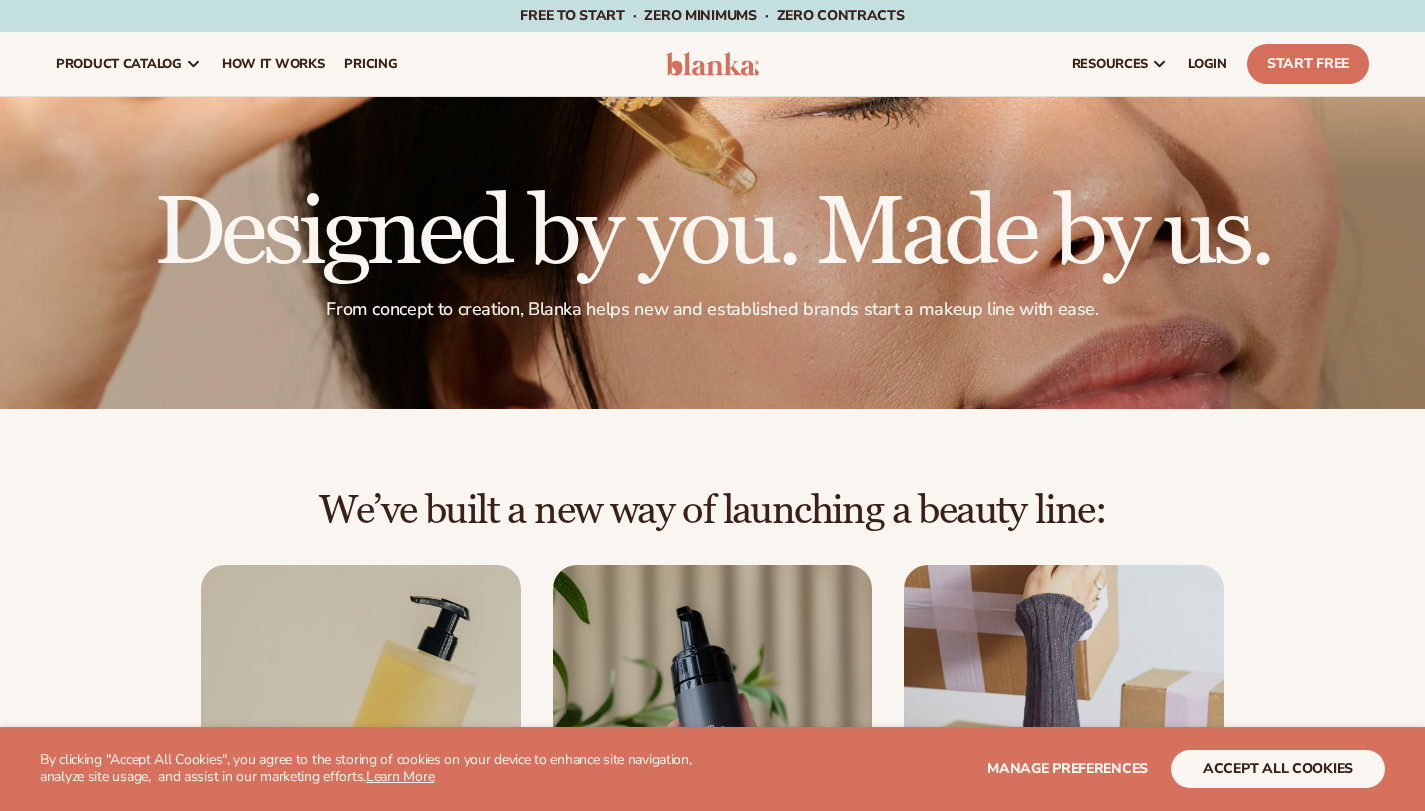 scroll, scrollTop: 4728, scrollLeft: 0, axis: vertical 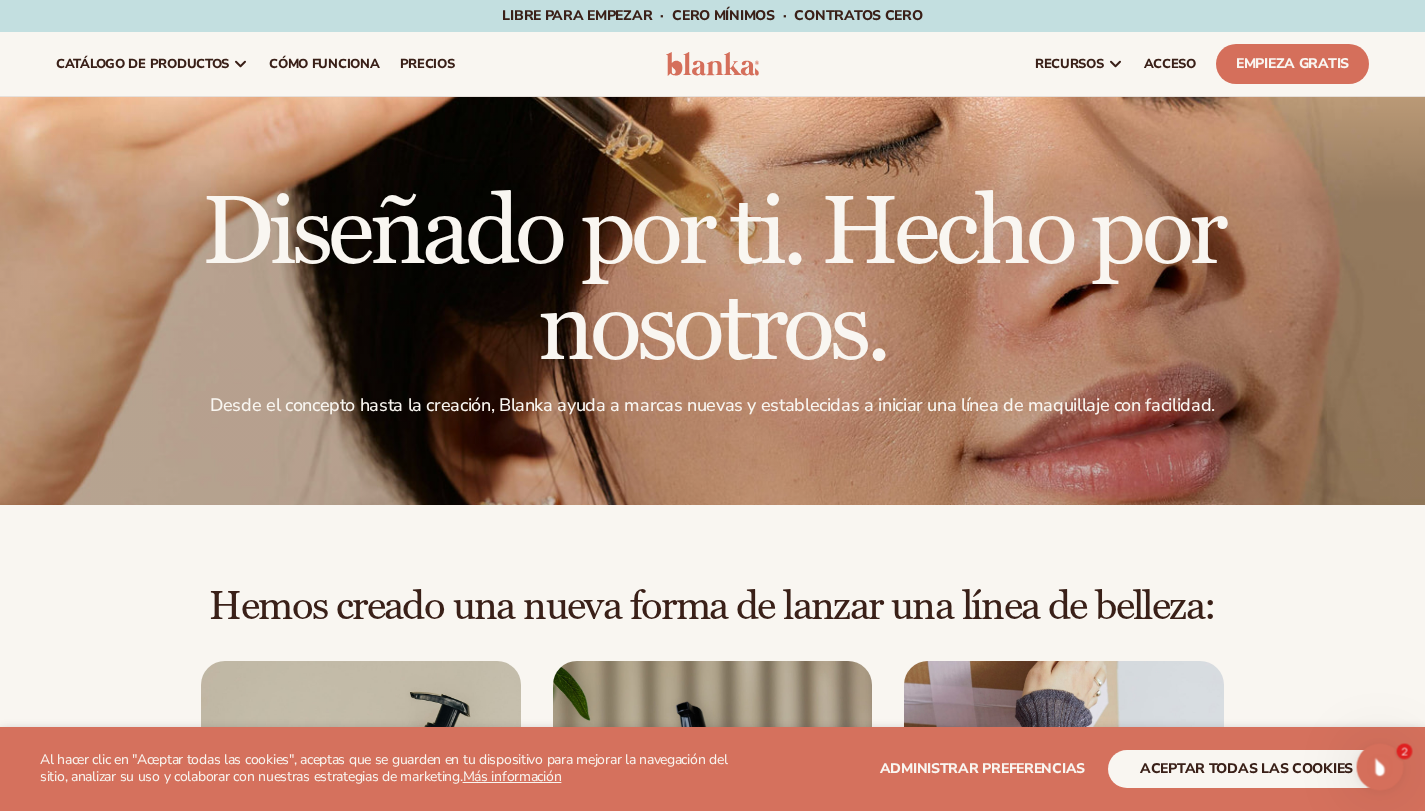 click on "Cómo funciona" at bounding box center [324, 64] 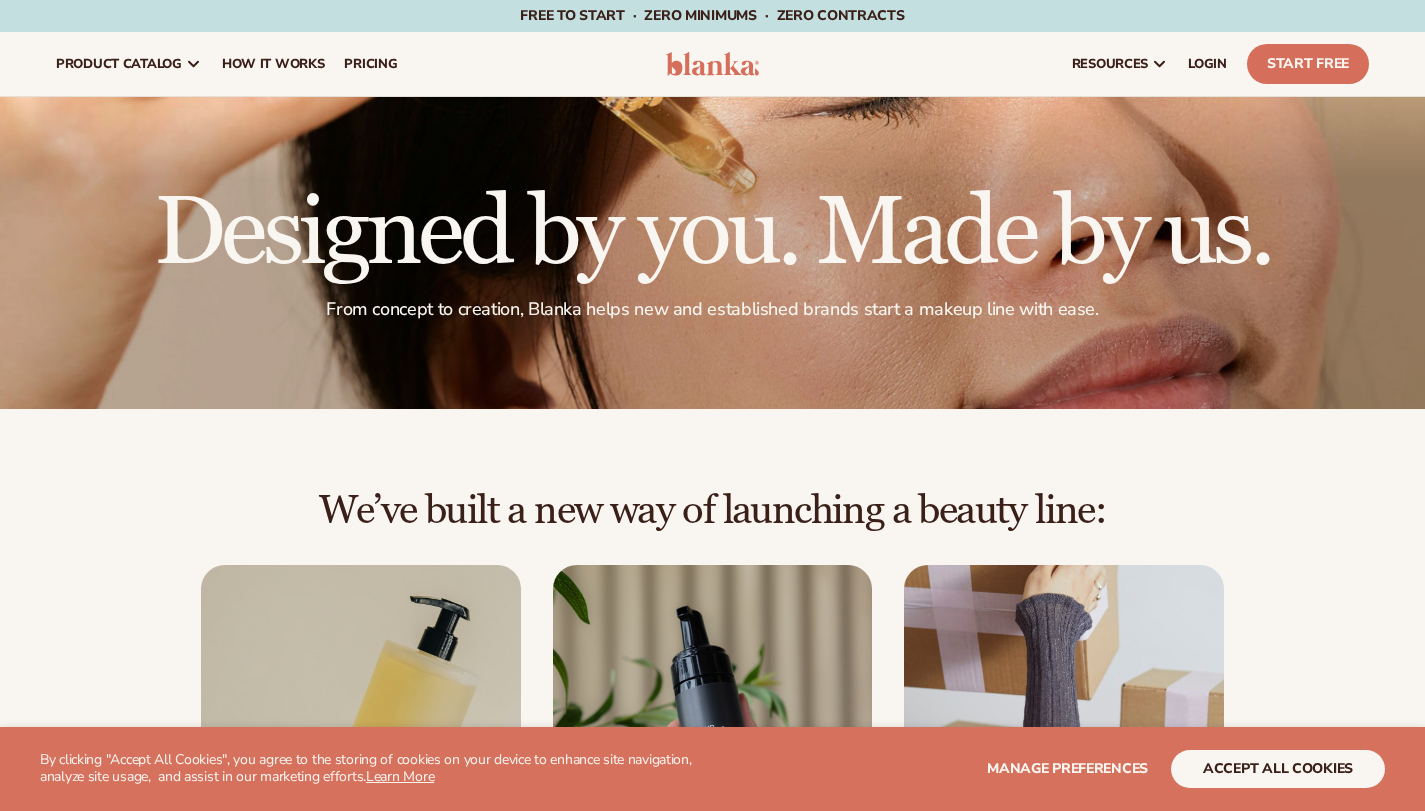 scroll, scrollTop: 0, scrollLeft: 0, axis: both 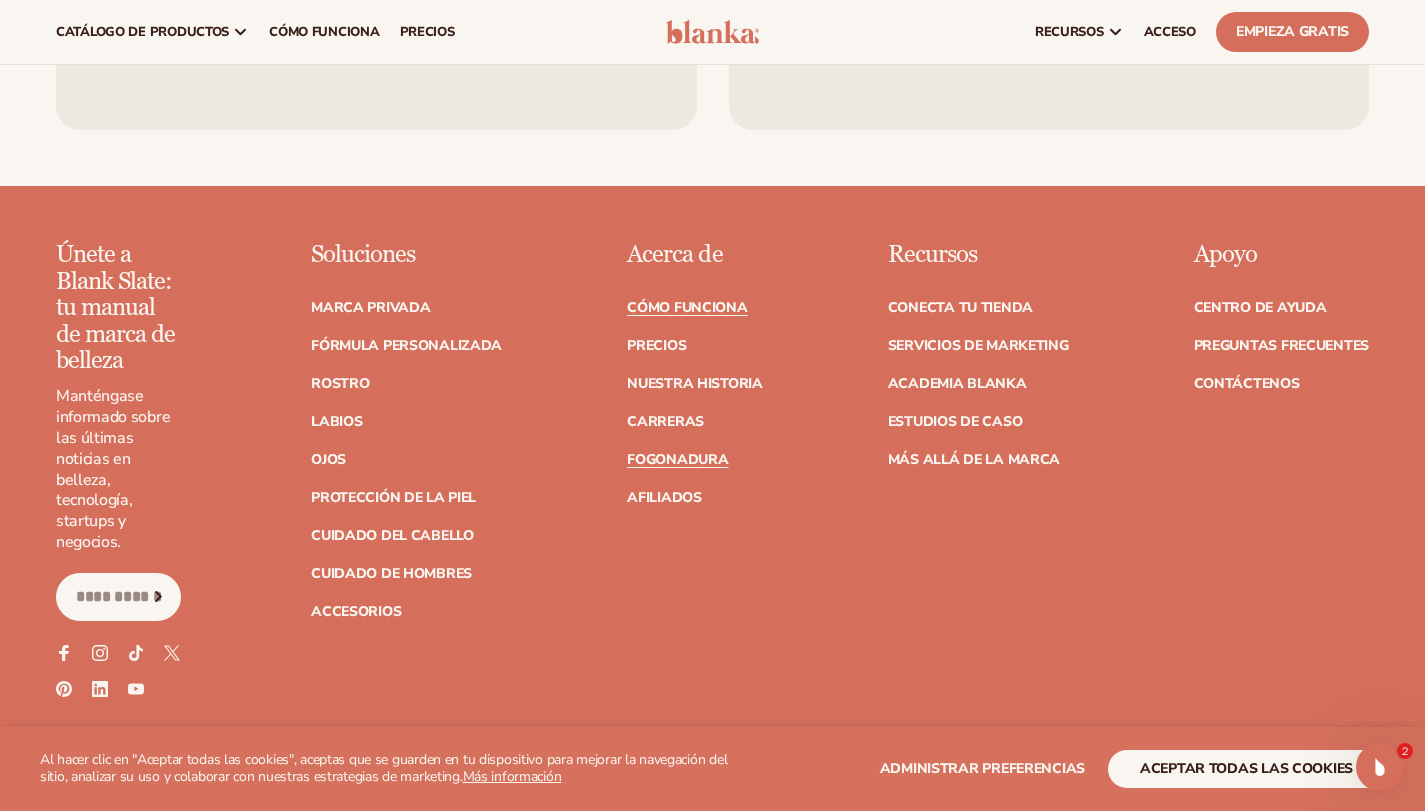click on "Fogonadura" at bounding box center [677, 459] 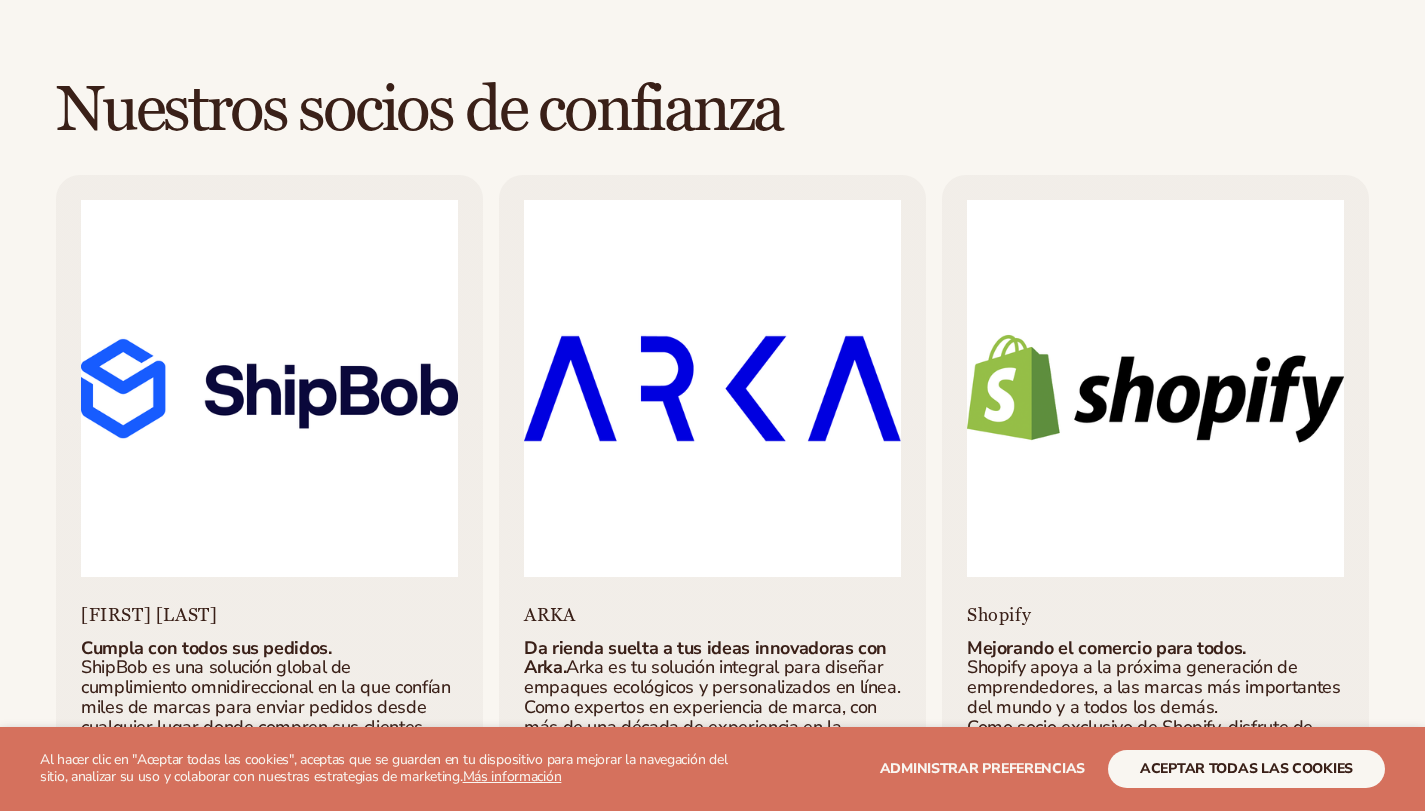 scroll, scrollTop: 338, scrollLeft: 0, axis: vertical 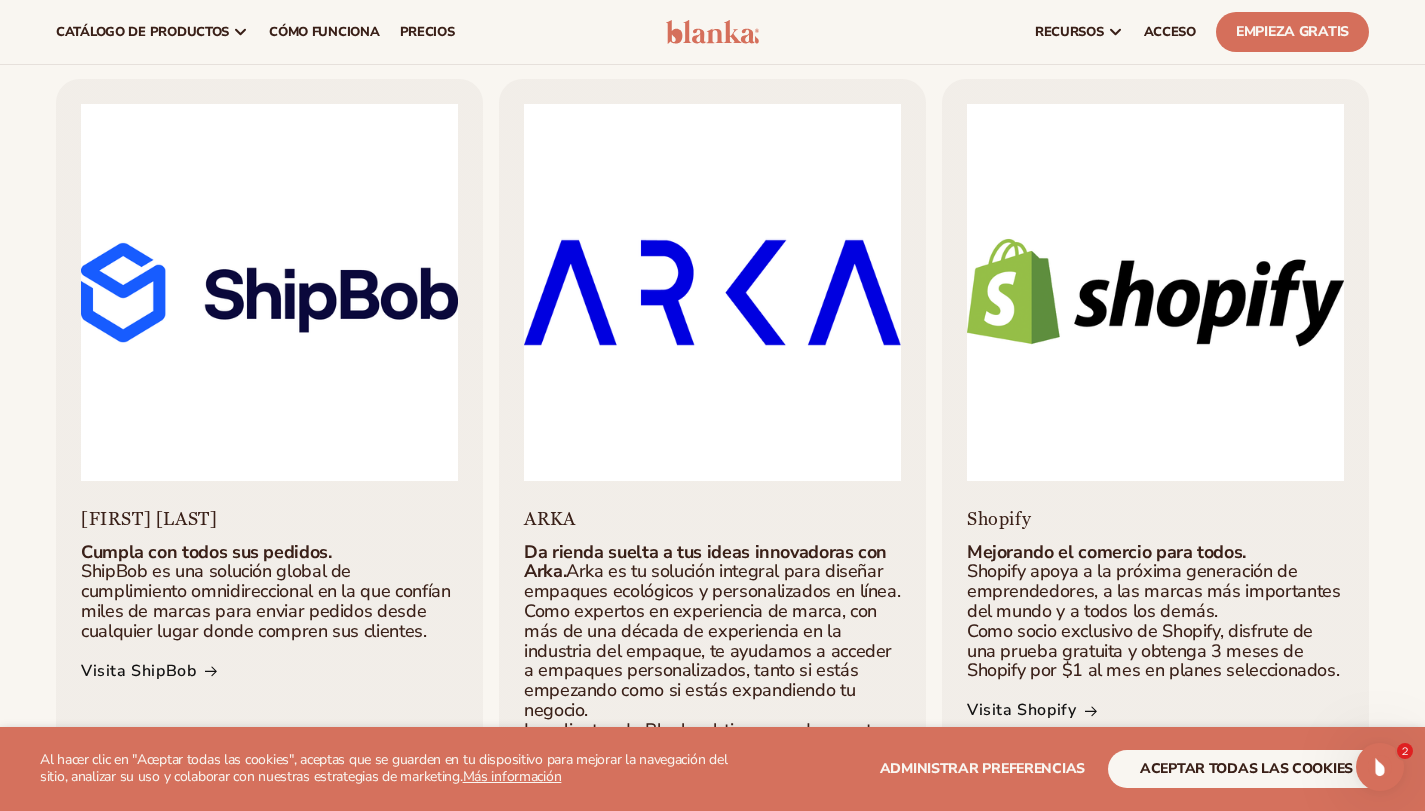 click on "Barco Bob" at bounding box center [269, 519] 